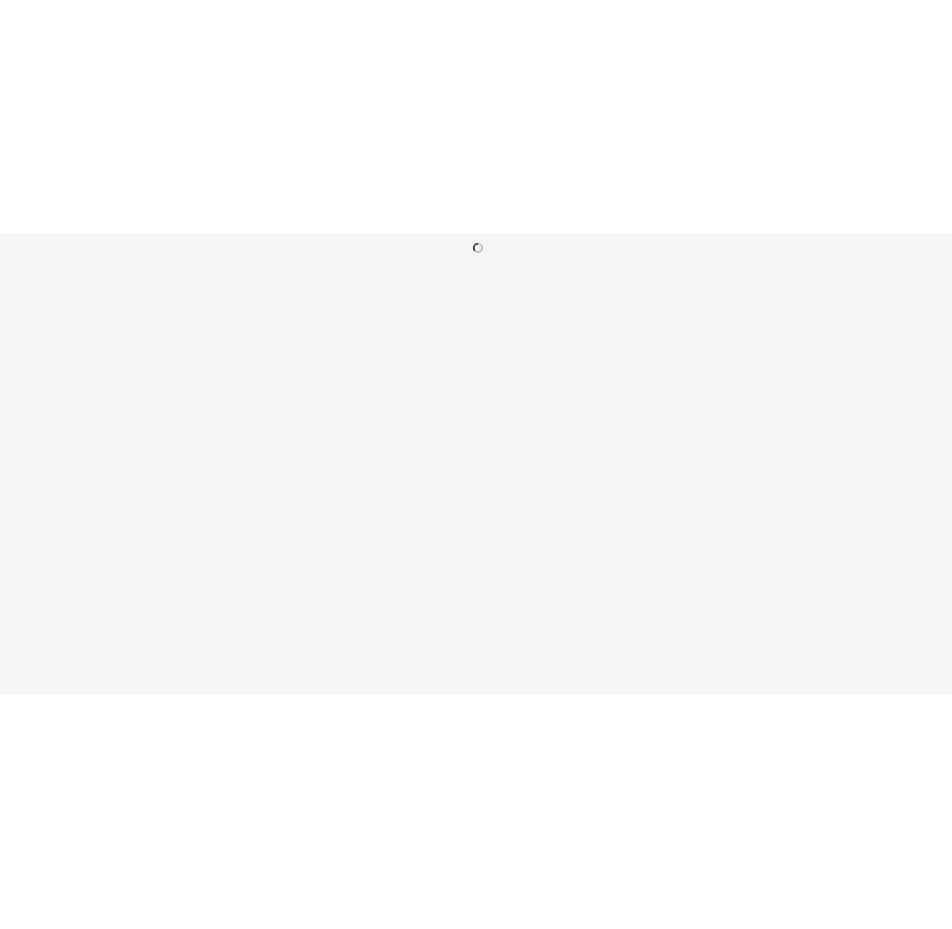 scroll, scrollTop: 0, scrollLeft: 0, axis: both 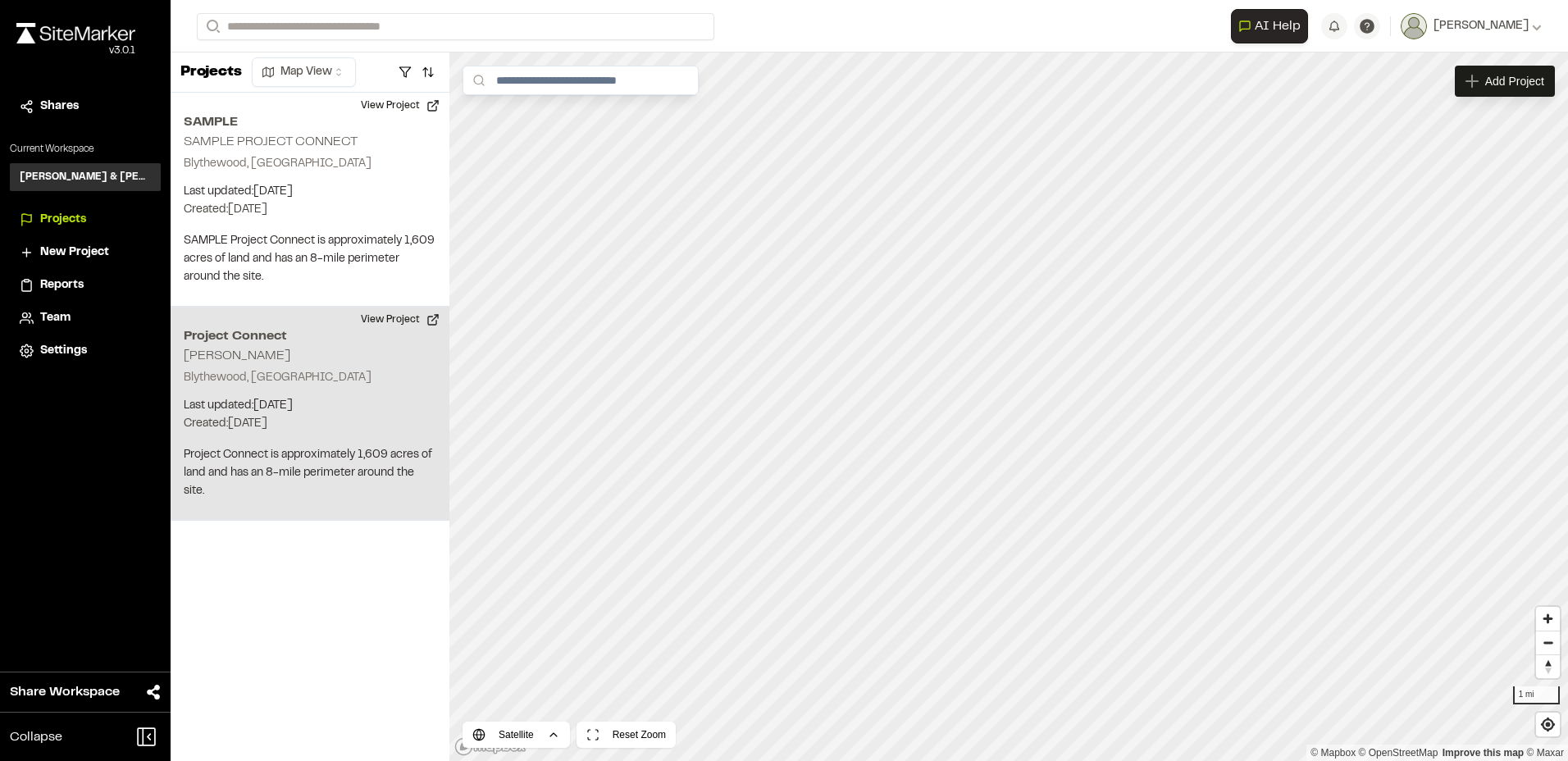 click on "Created:  [DATE]" at bounding box center (310, 424) 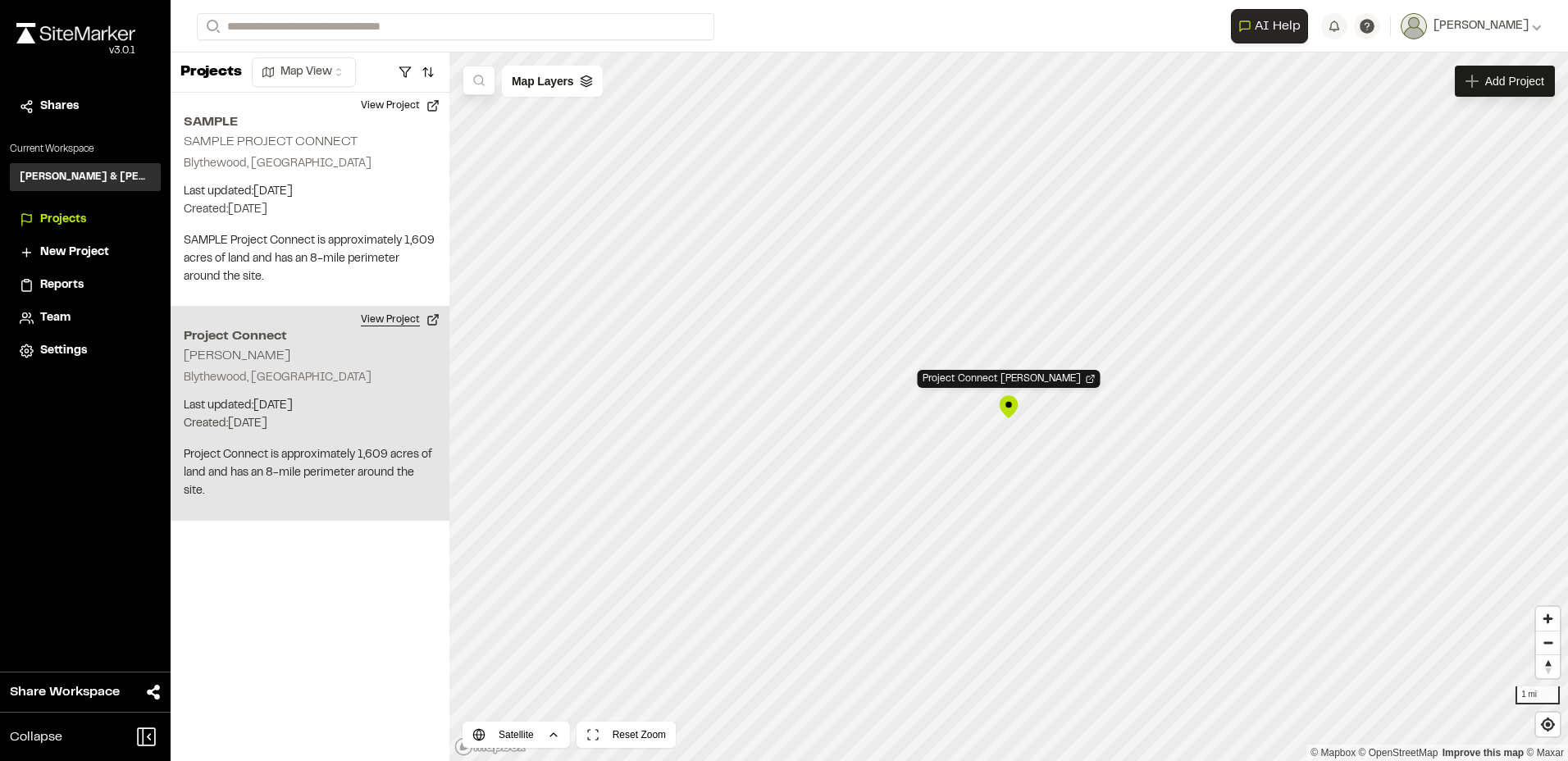 click on "View Project" at bounding box center [400, 320] 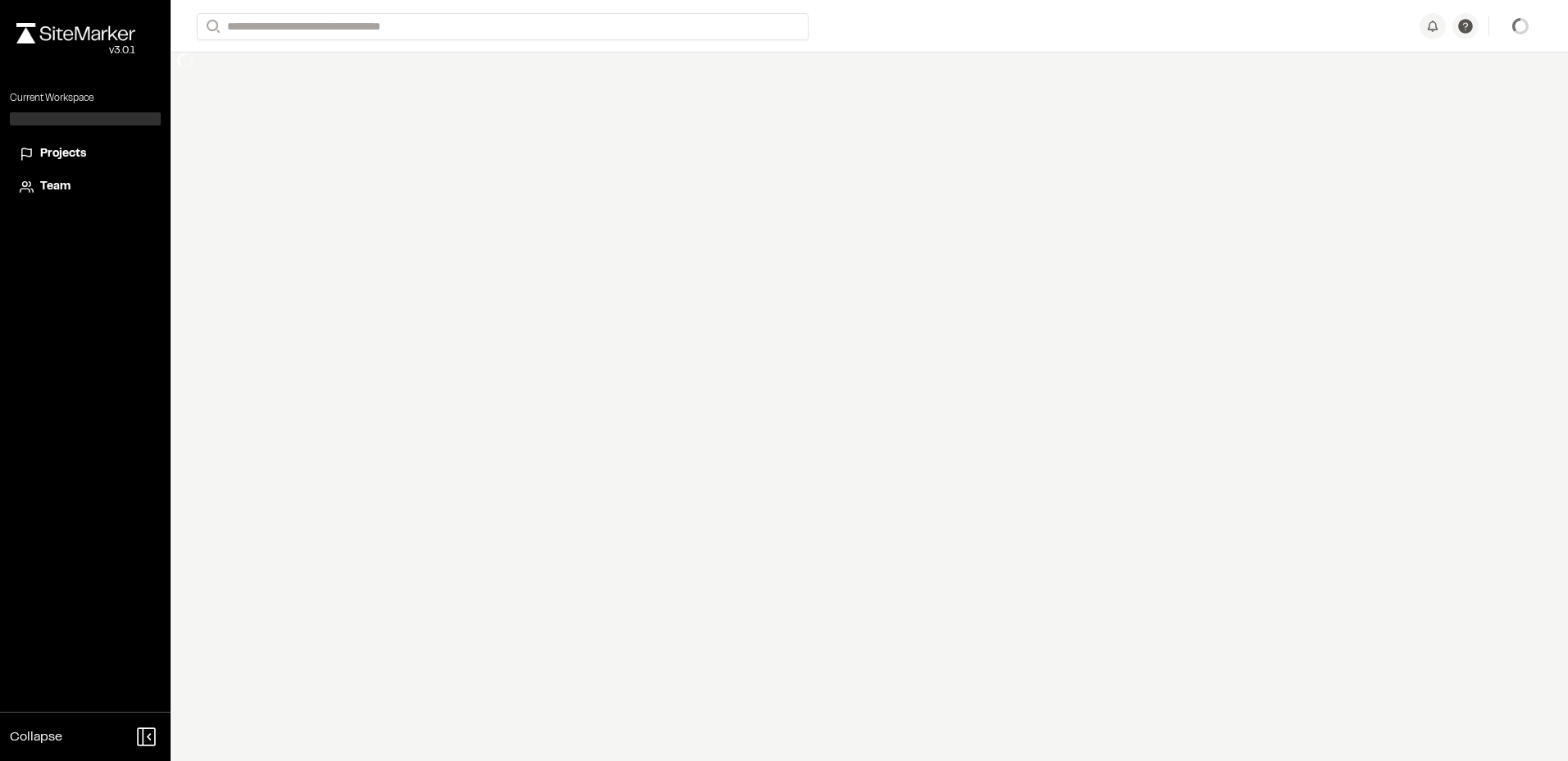 scroll, scrollTop: 0, scrollLeft: 0, axis: both 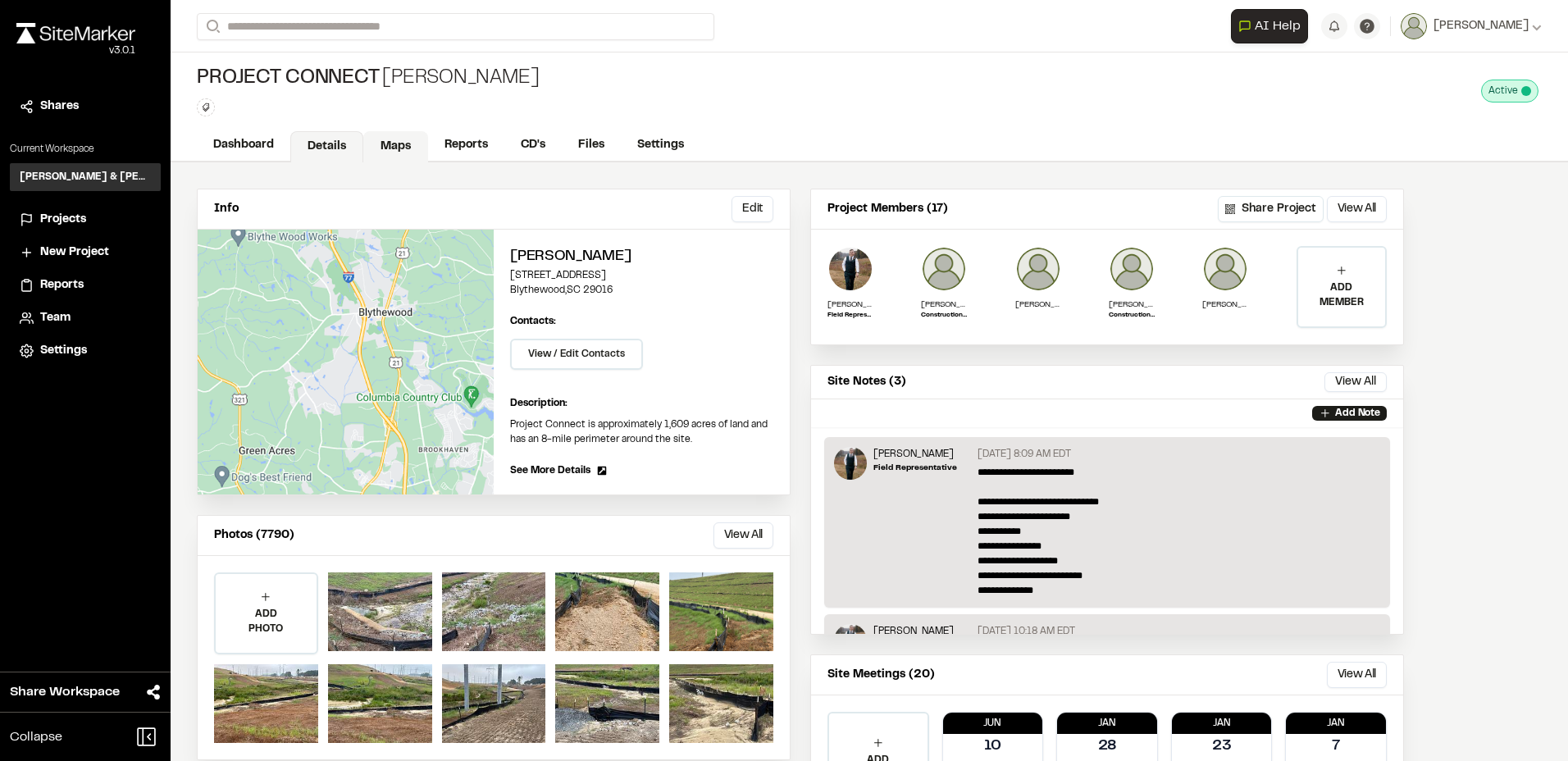 click on "Maps" at bounding box center (395, 147) 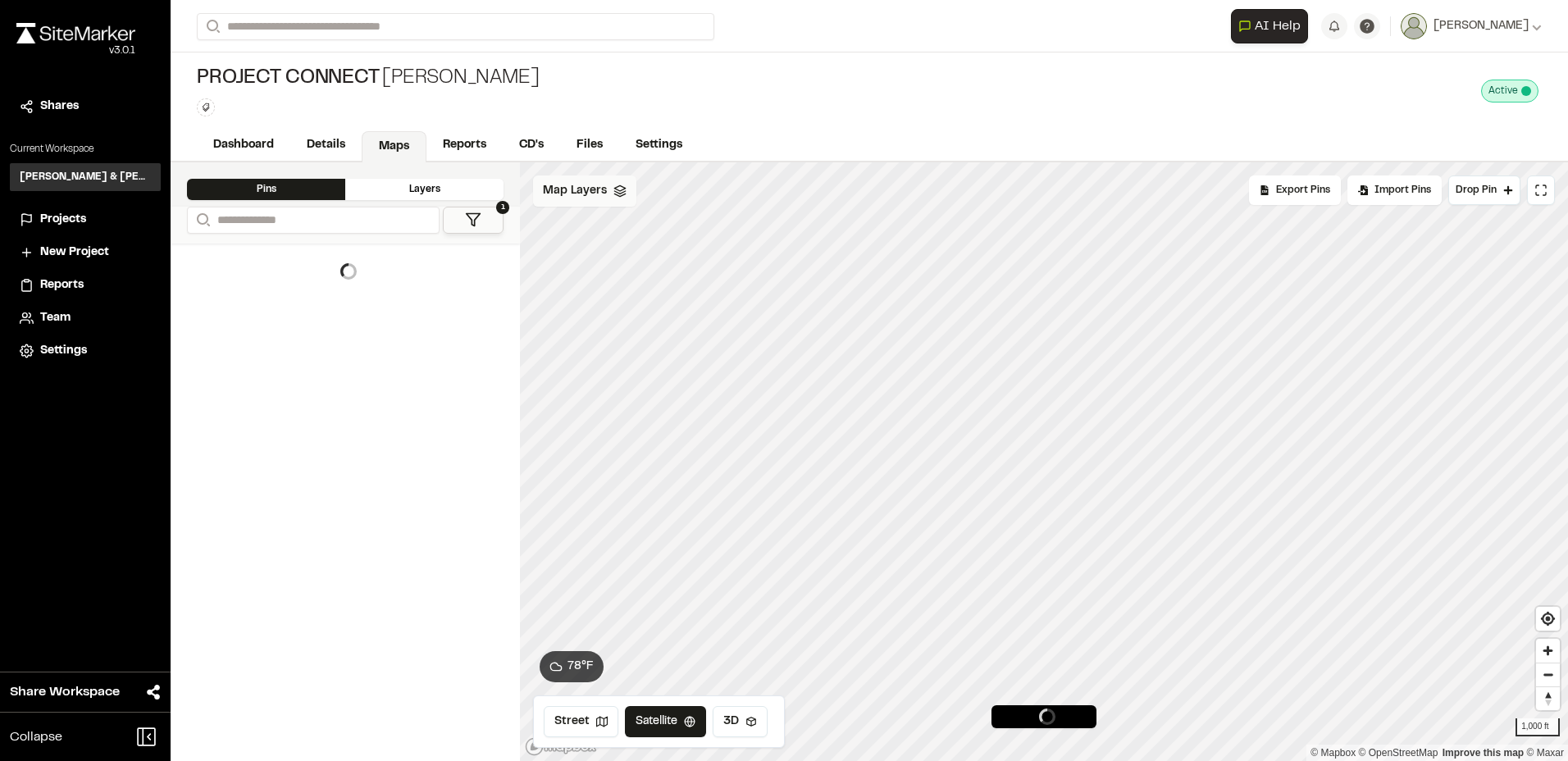 click on "Map Layers" at bounding box center (585, 191) 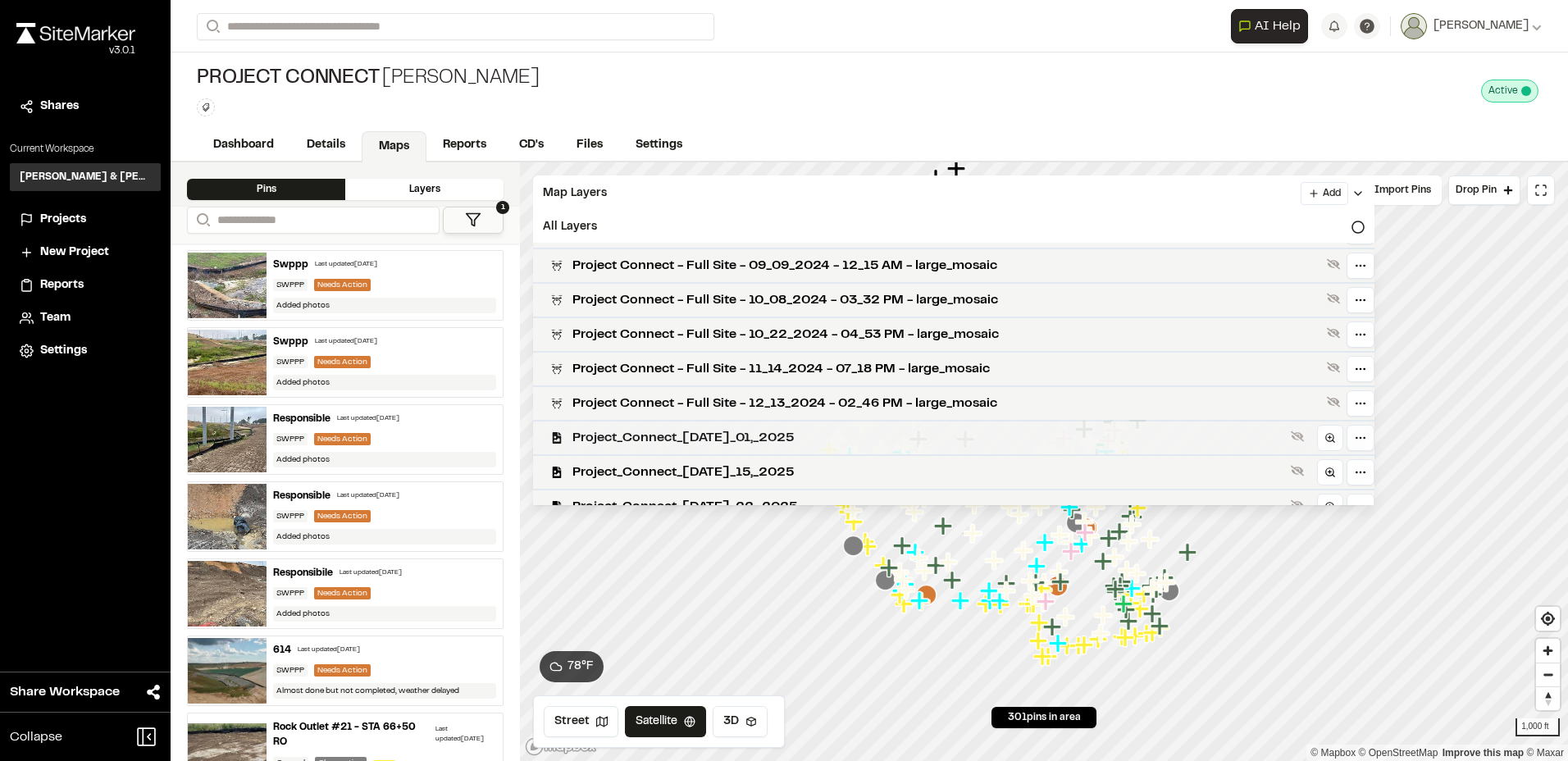scroll, scrollTop: 422, scrollLeft: 0, axis: vertical 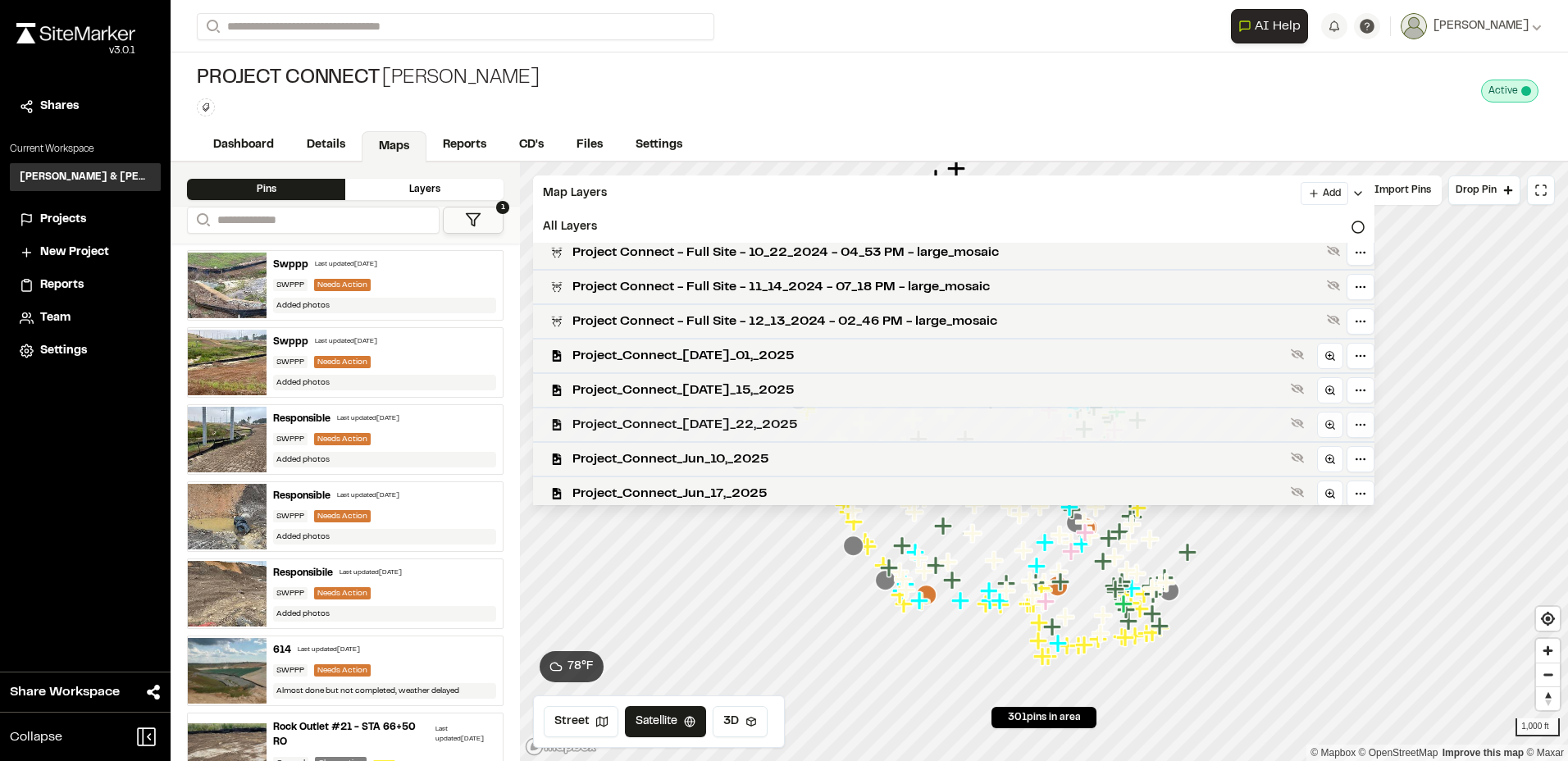 click on "Project_Connect_Jul_22,_2025" at bounding box center [928, 425] 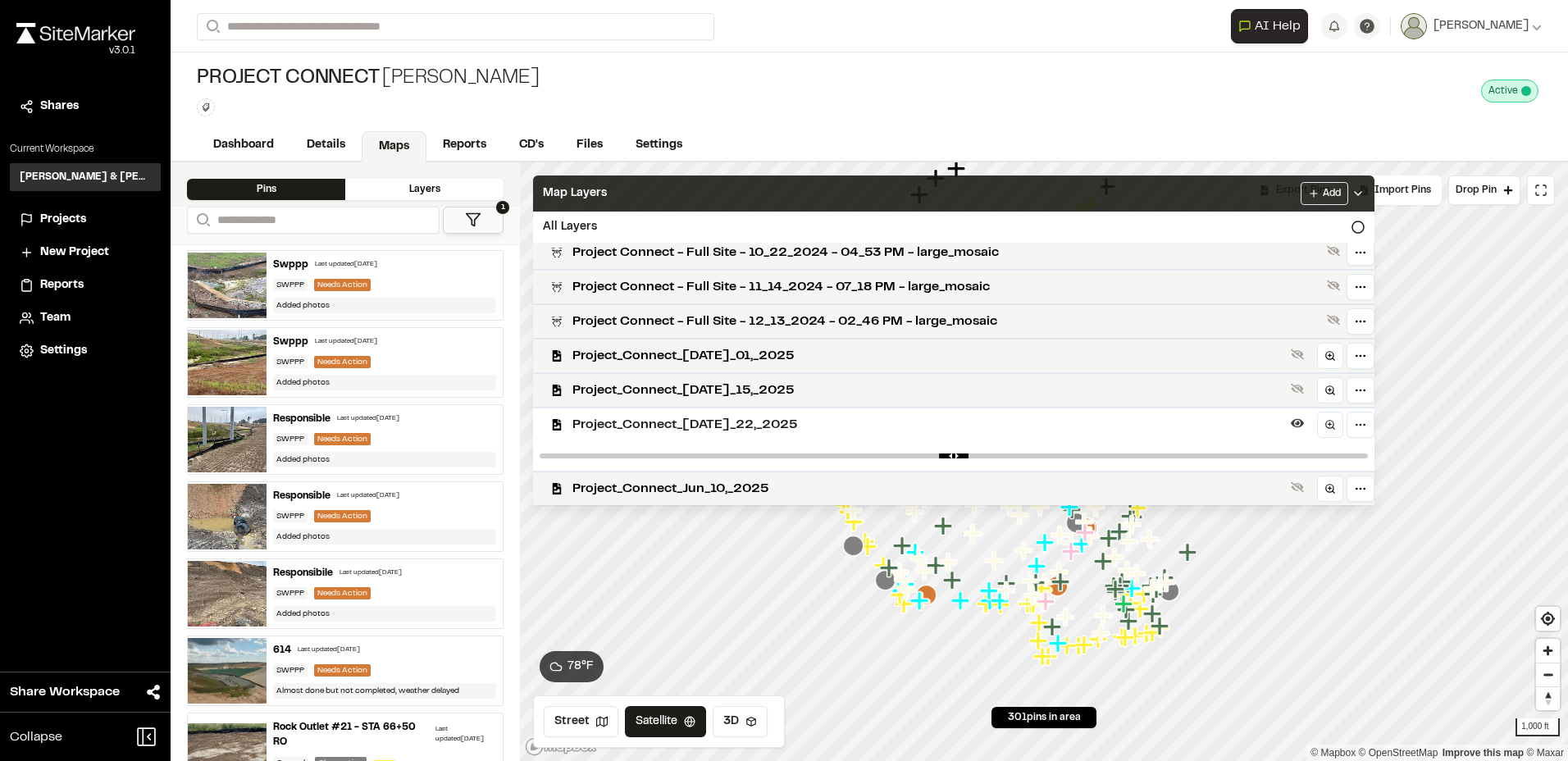 click on "Map Layers Add" at bounding box center [954, 194] 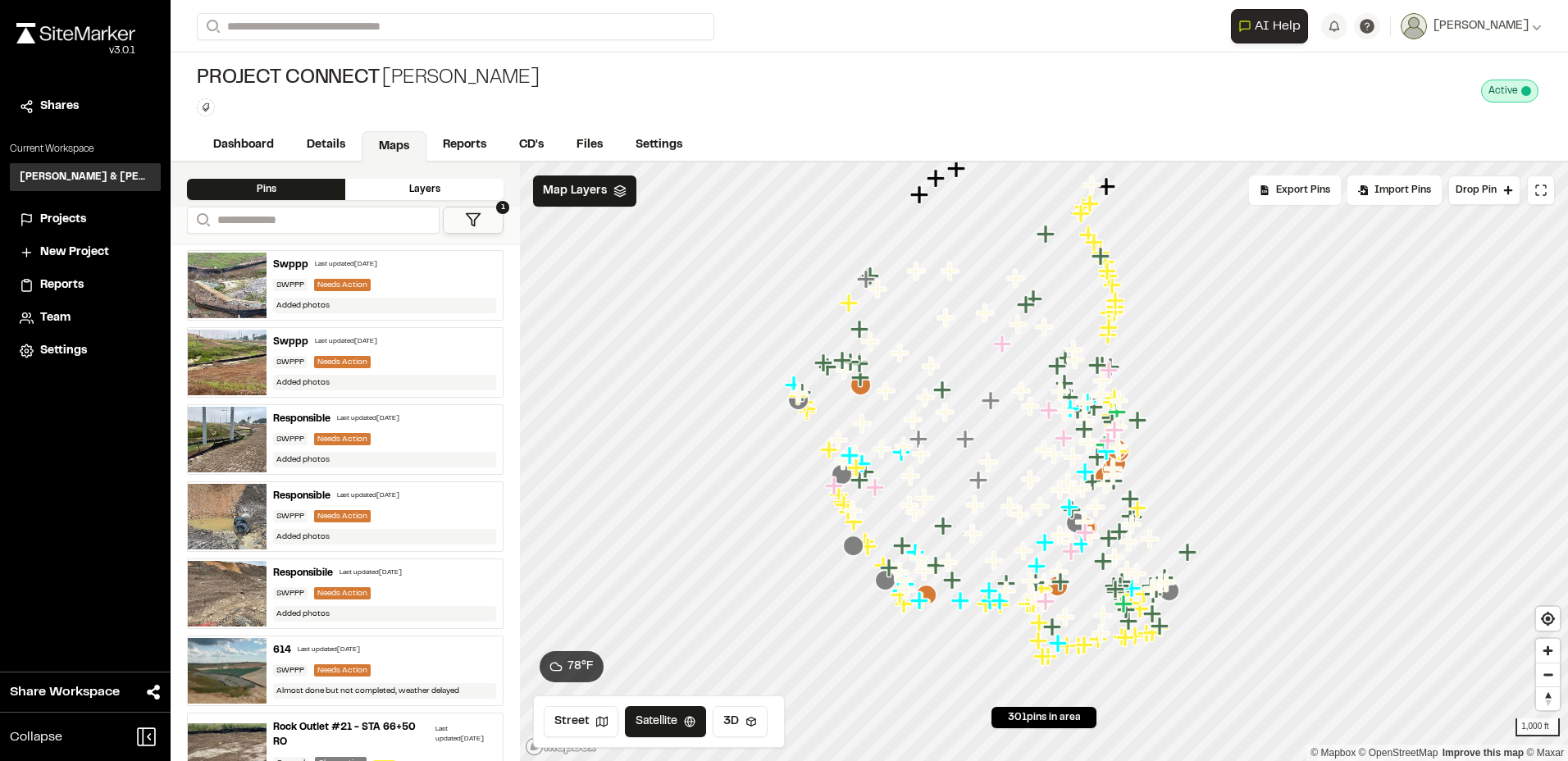 scroll, scrollTop: 0, scrollLeft: 0, axis: both 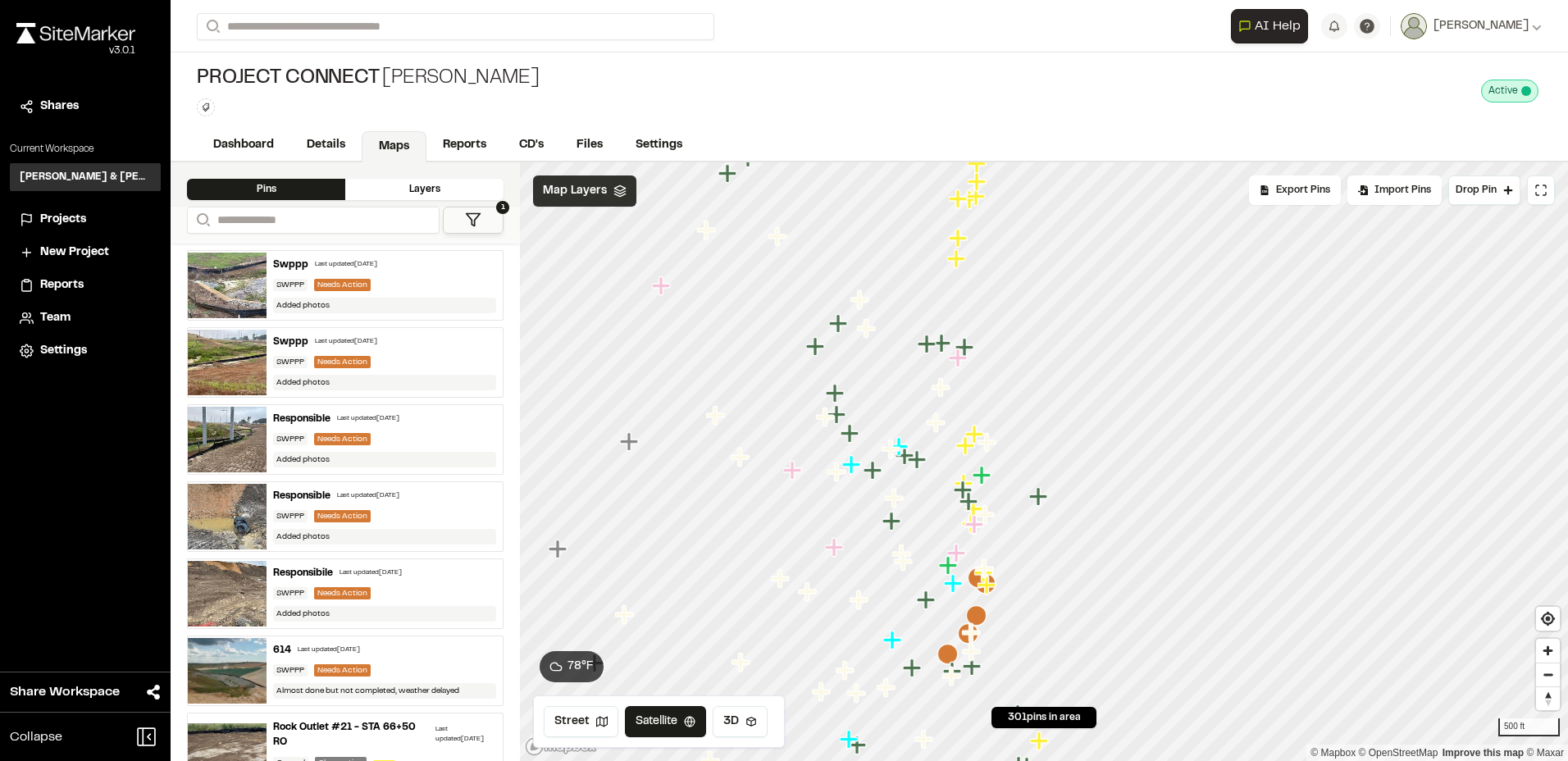click 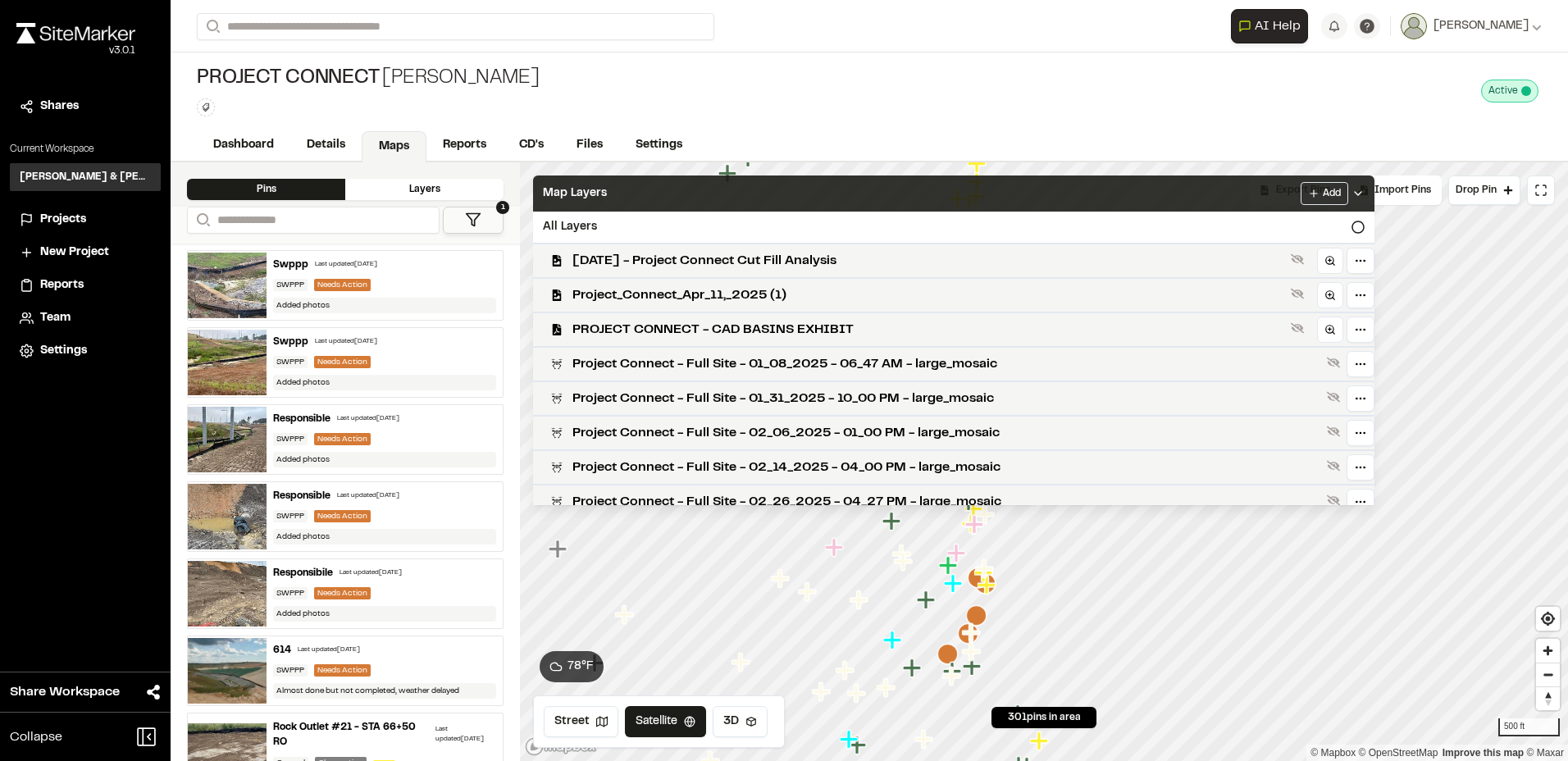 click on "Map Layers Add" at bounding box center (954, 194) 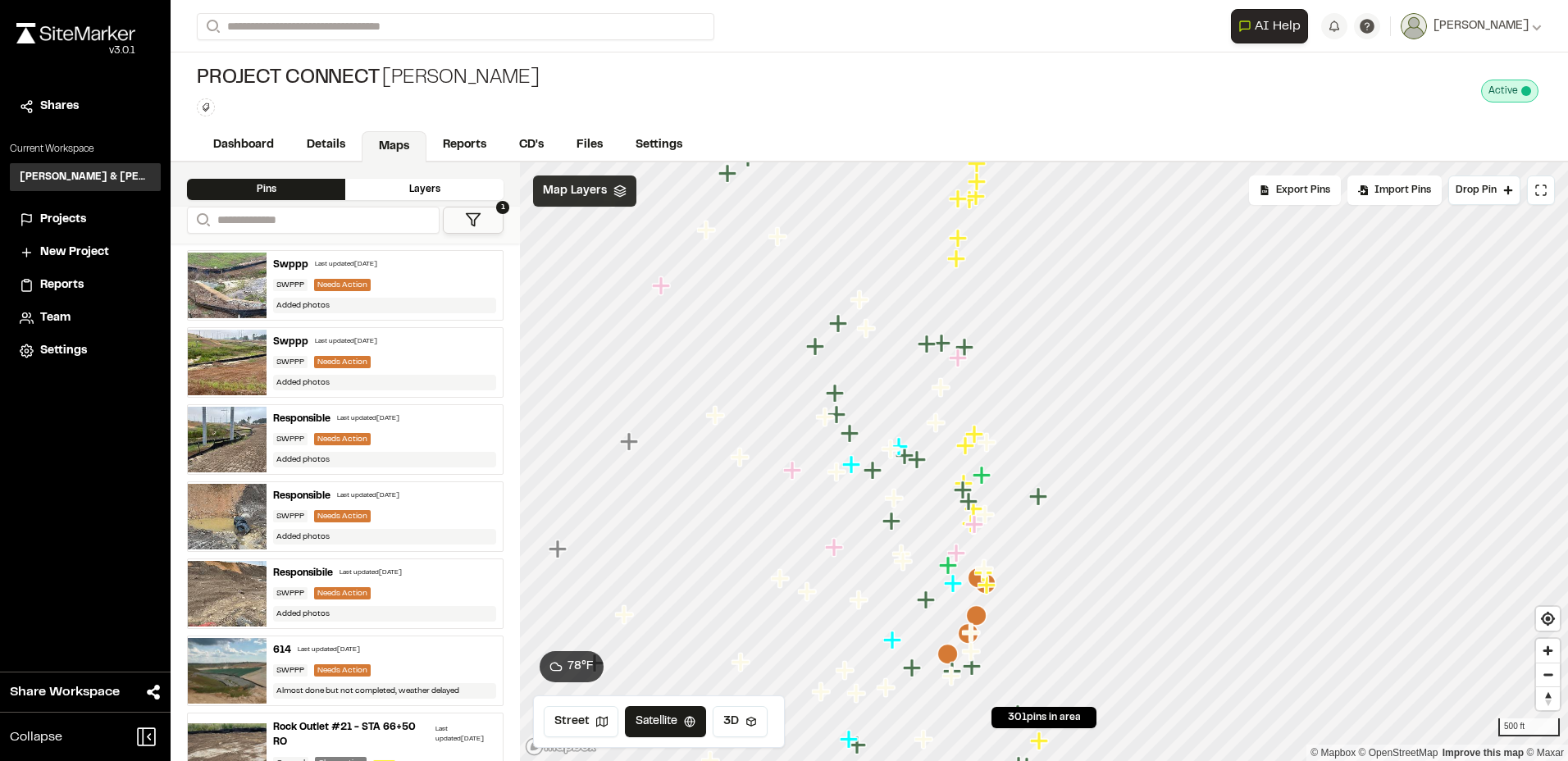click on "SWPPP Needs Action" at bounding box center (385, 285) 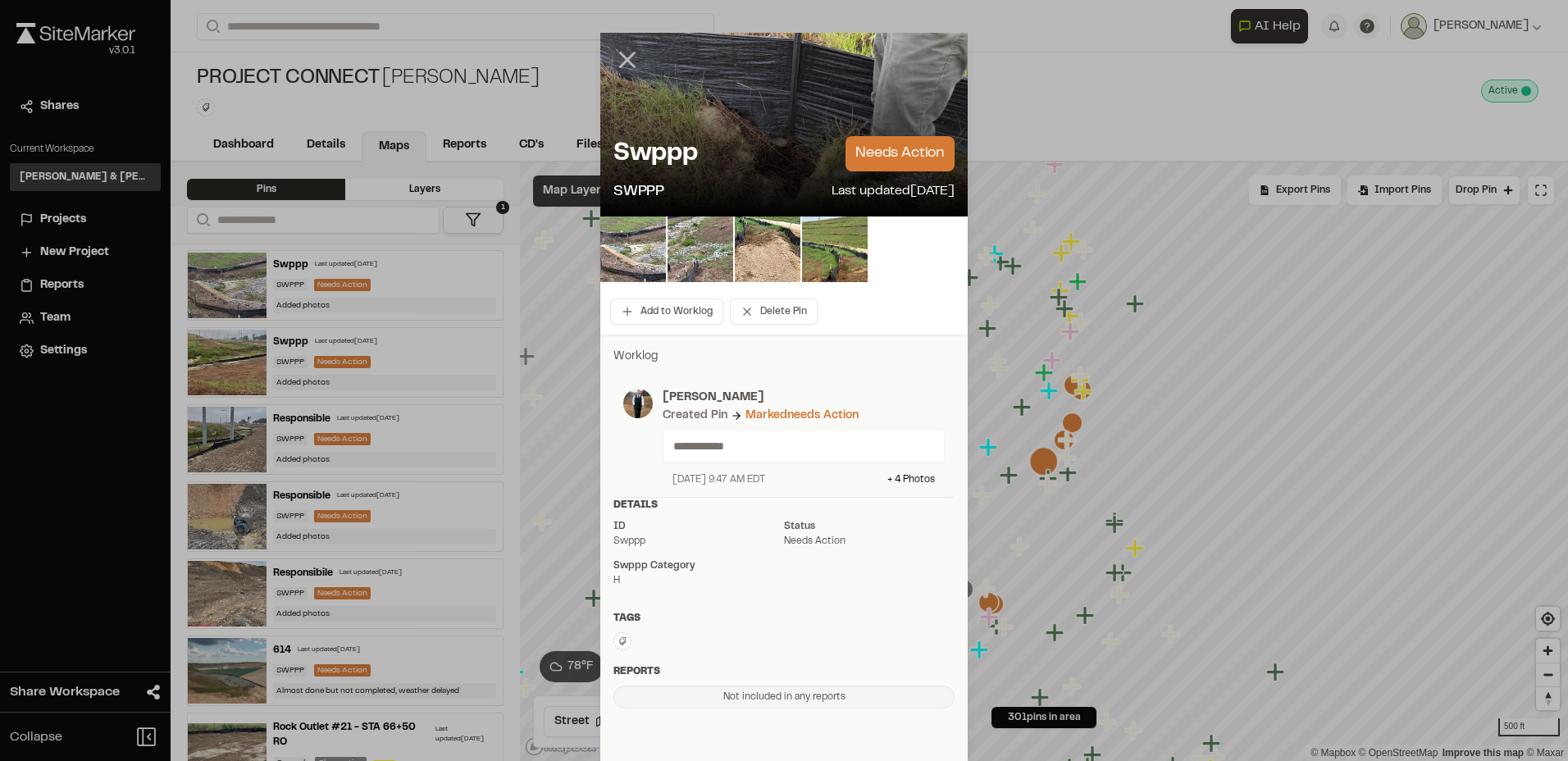 click 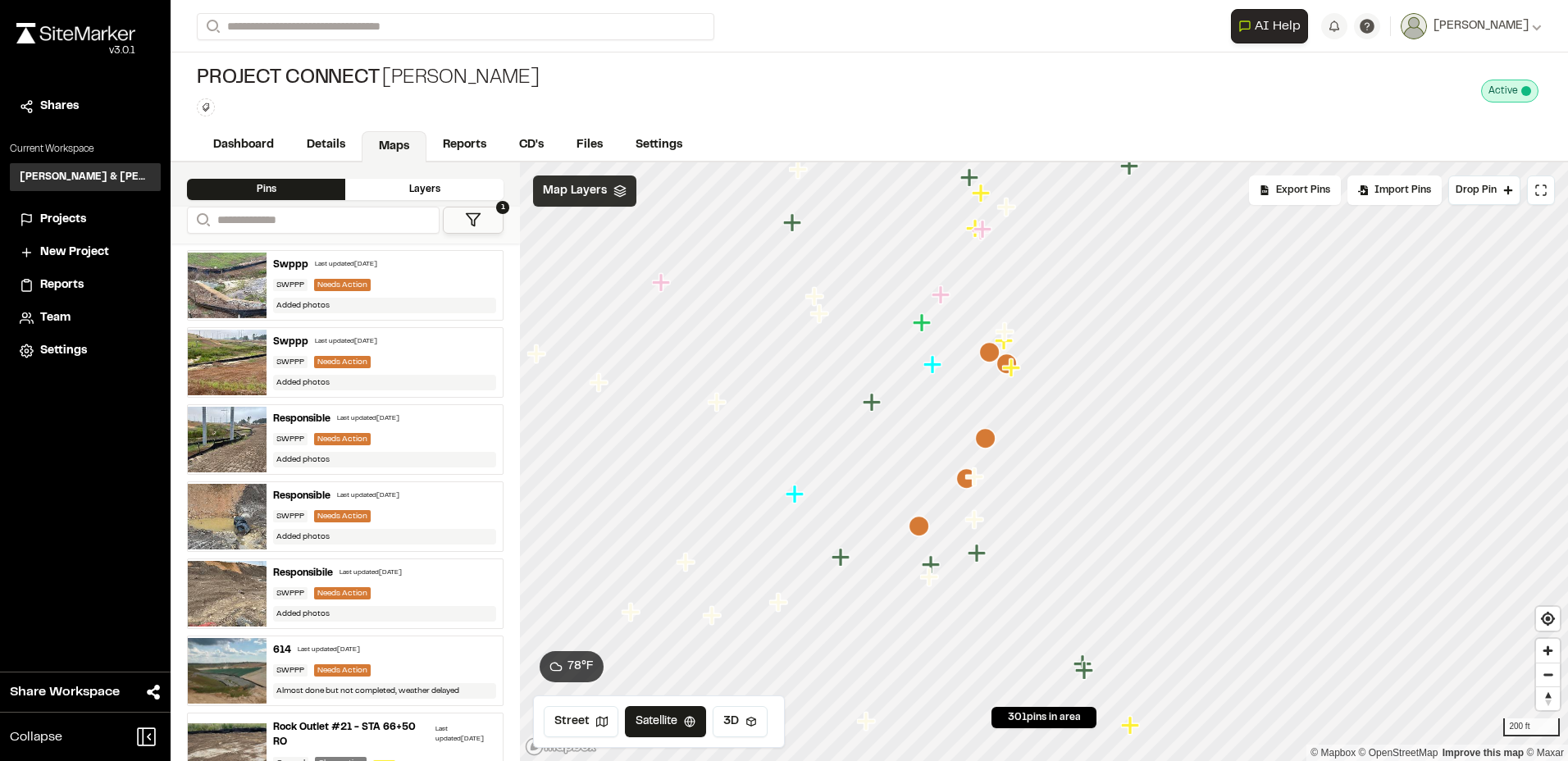click 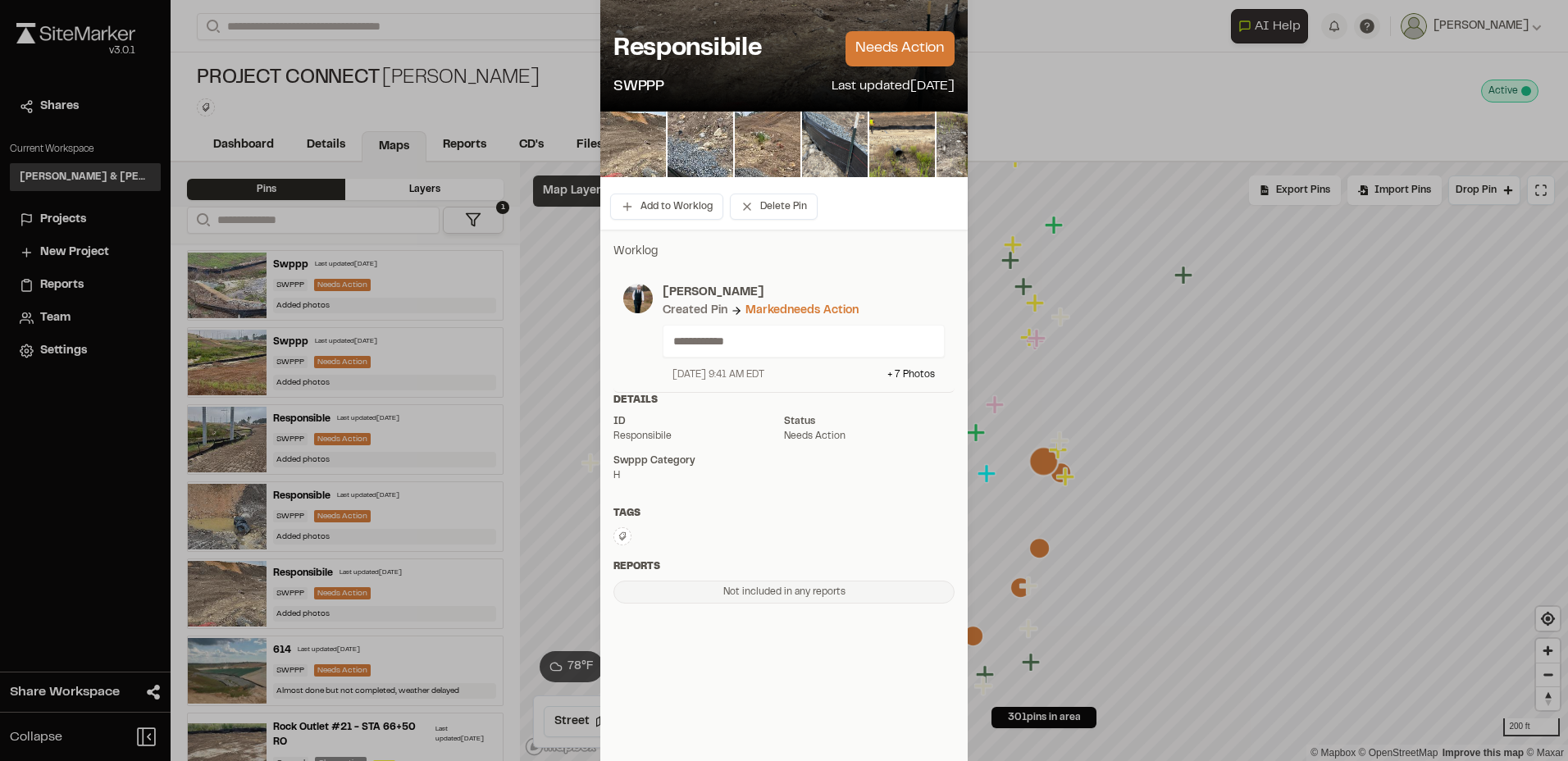 scroll, scrollTop: 0, scrollLeft: 0, axis: both 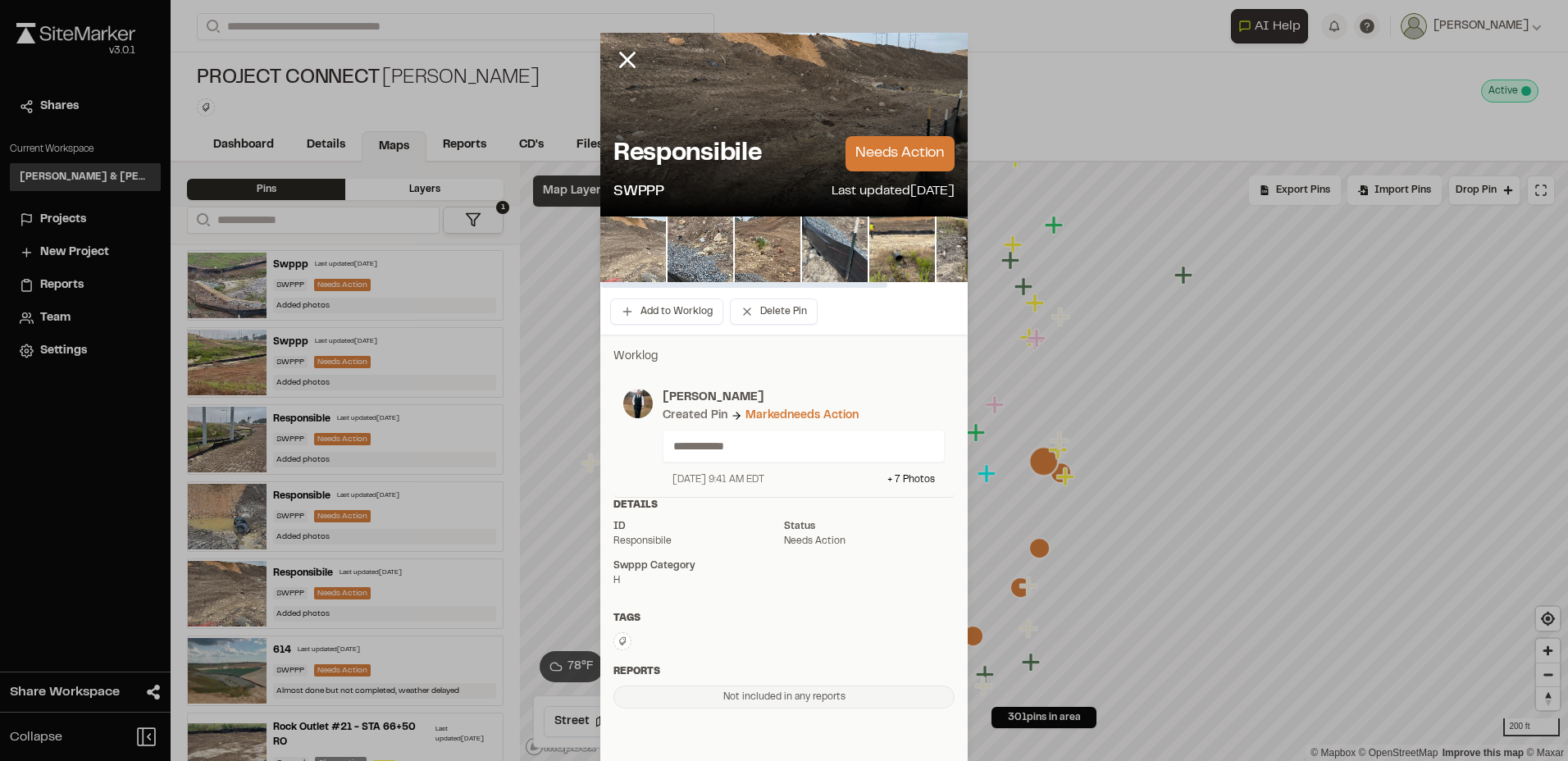 click at bounding box center [633, 249] 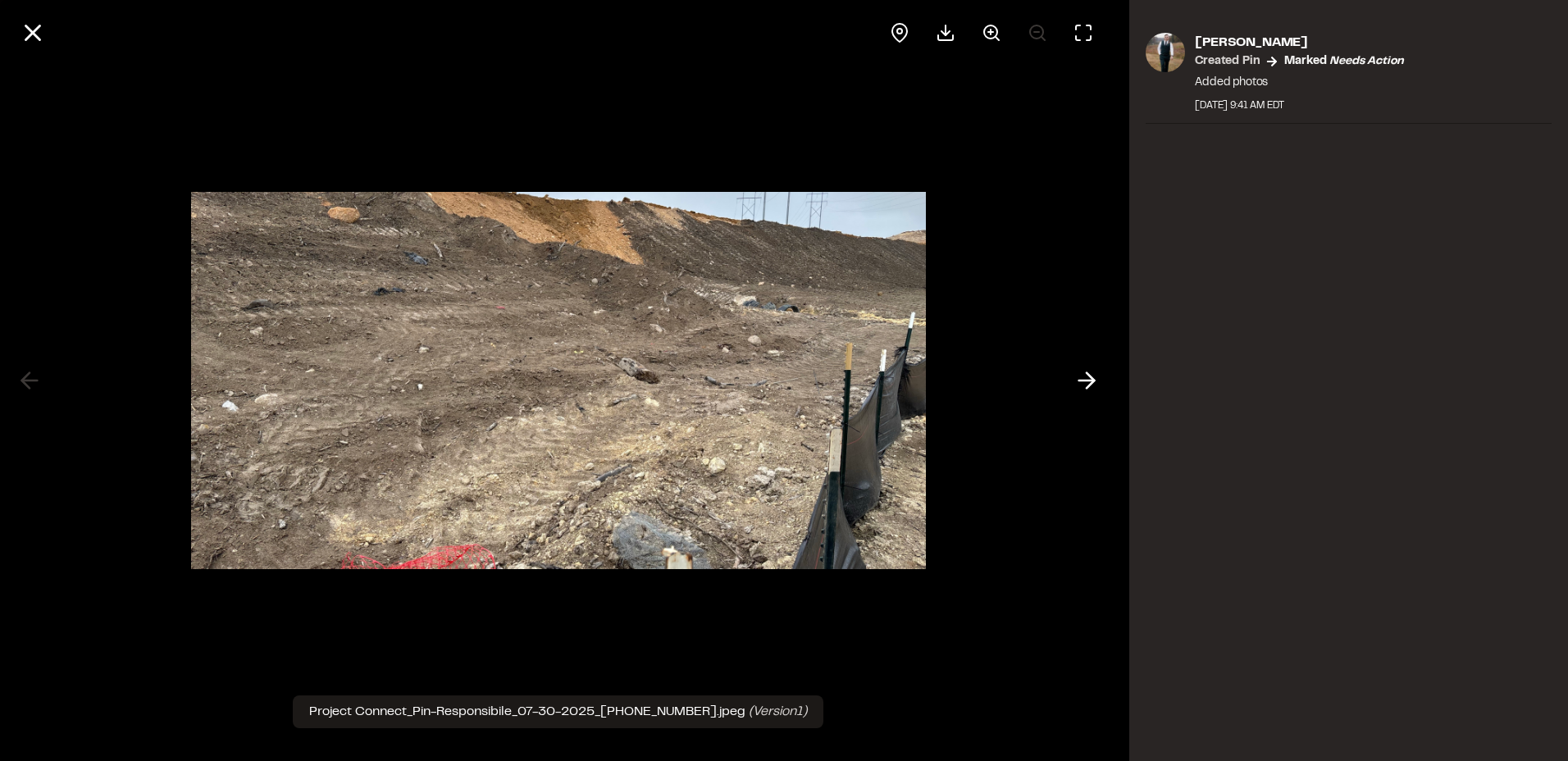 click at bounding box center (558, 380) 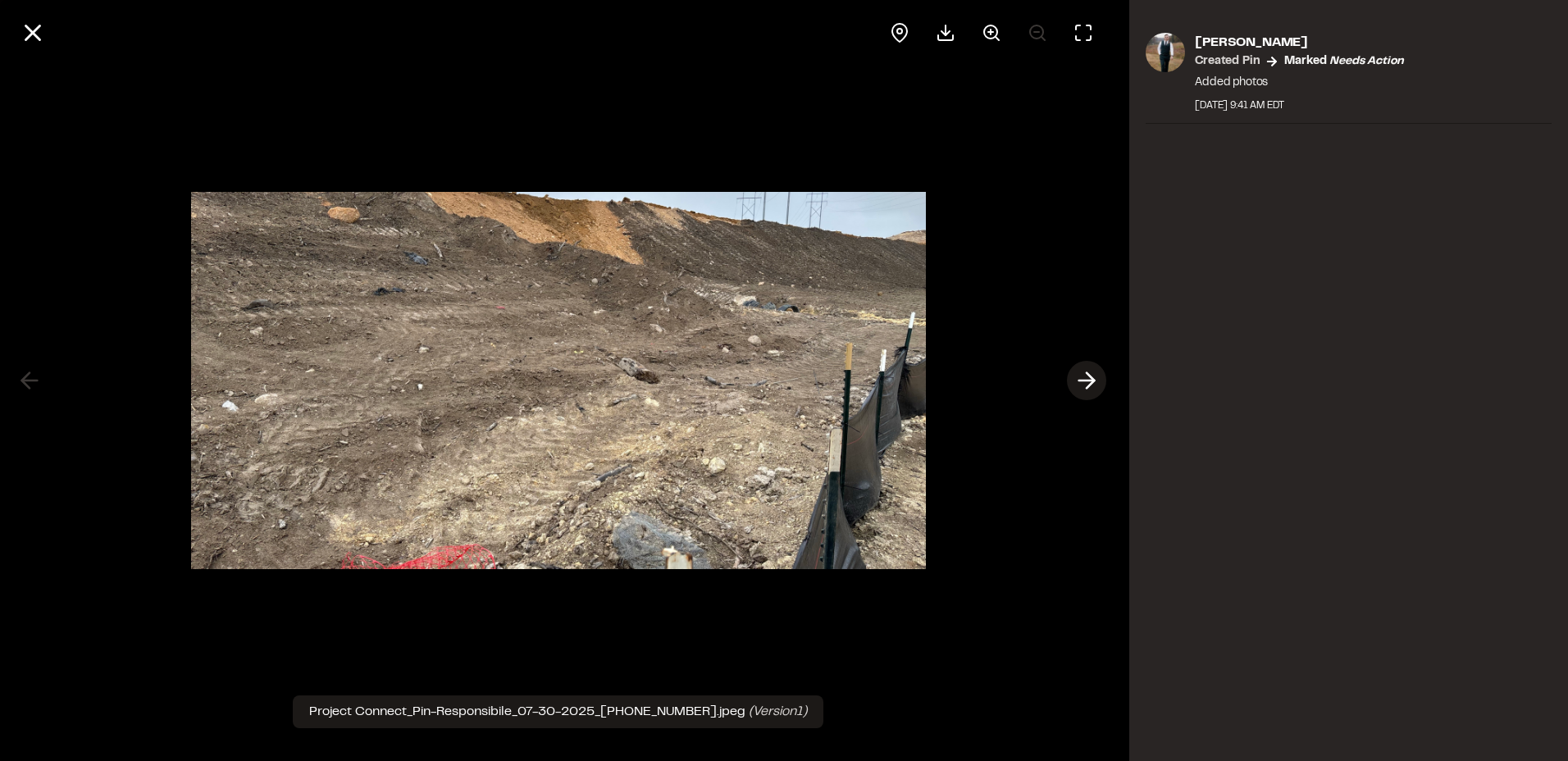 click 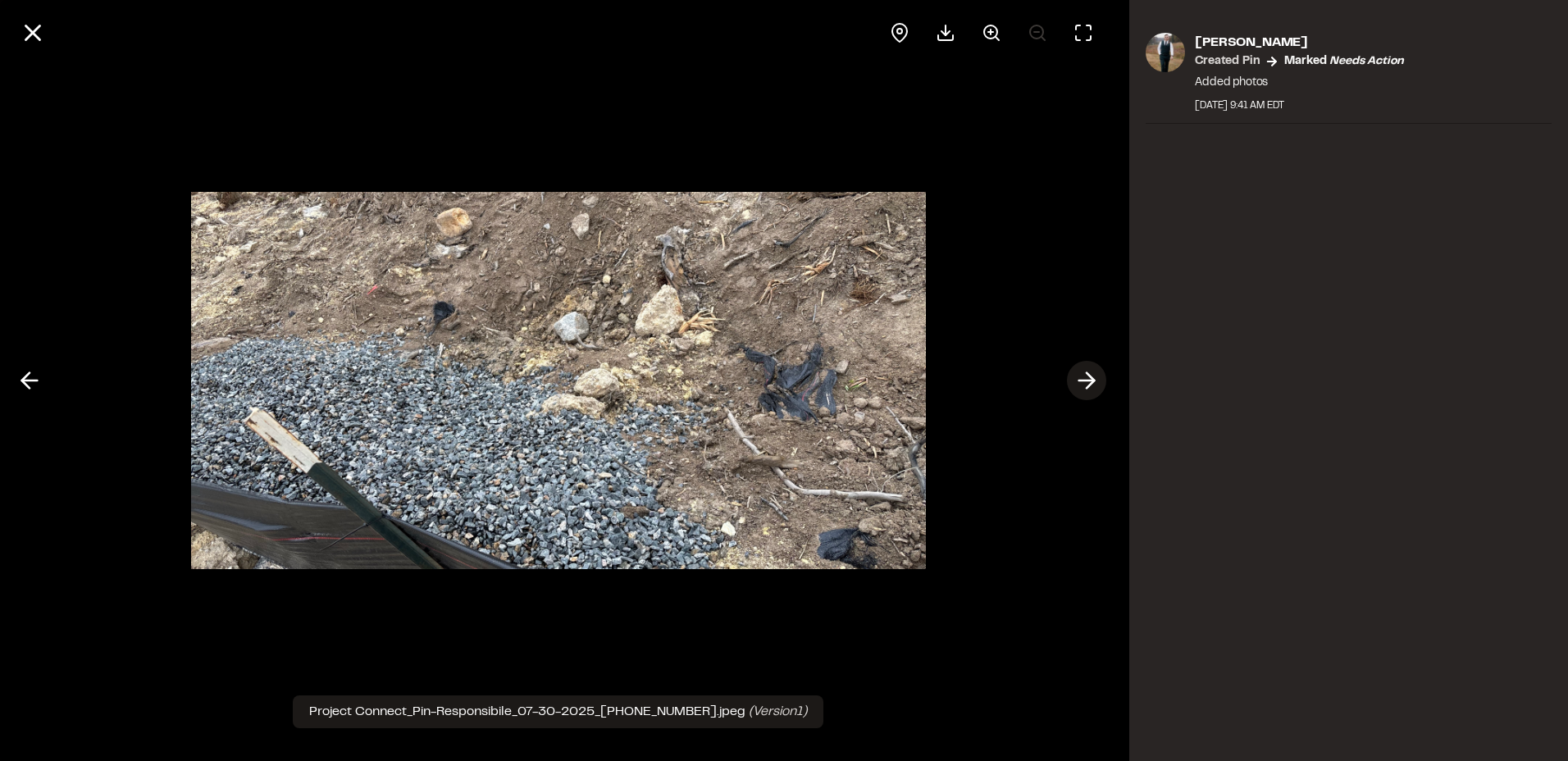 click 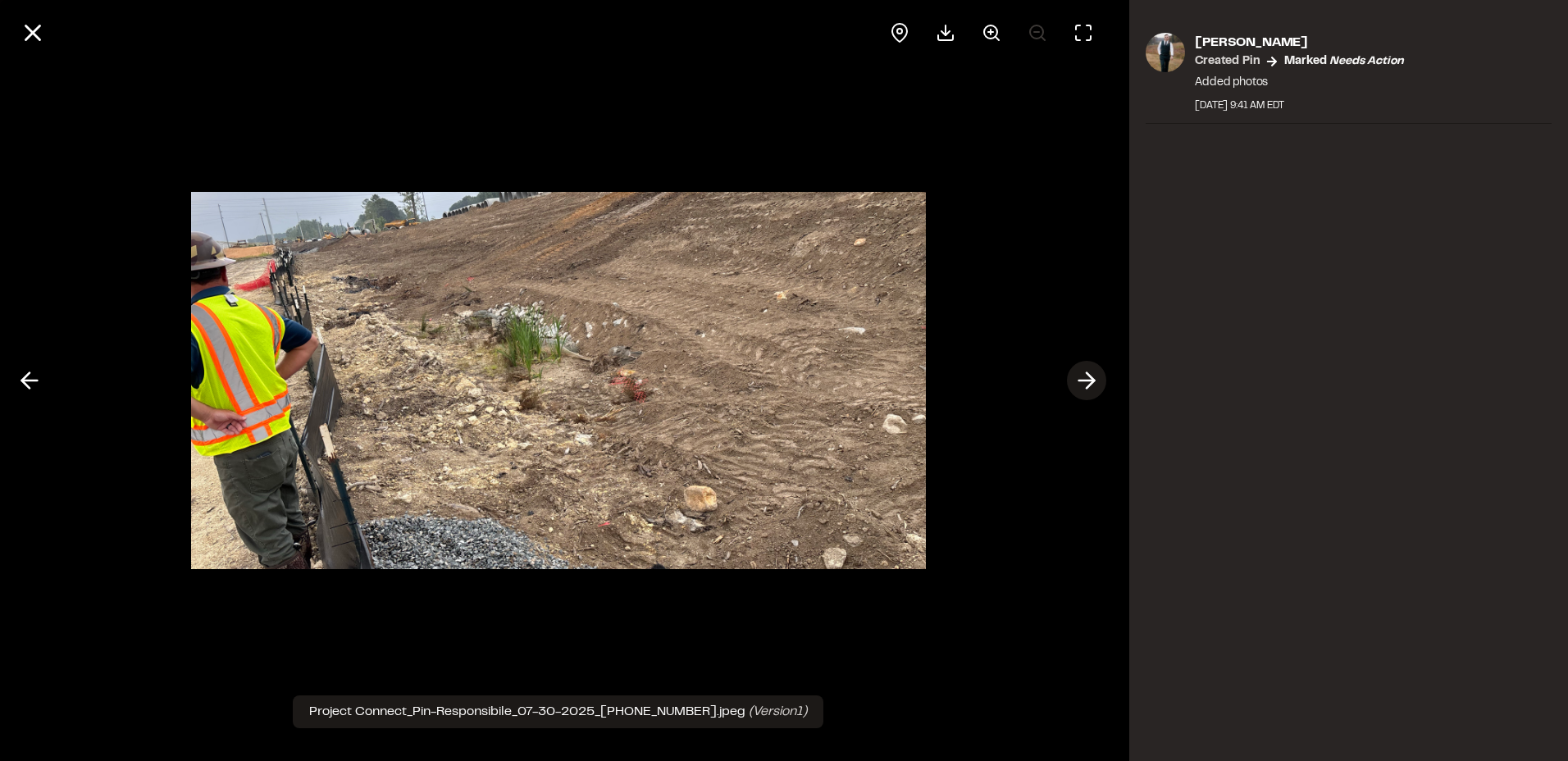 click 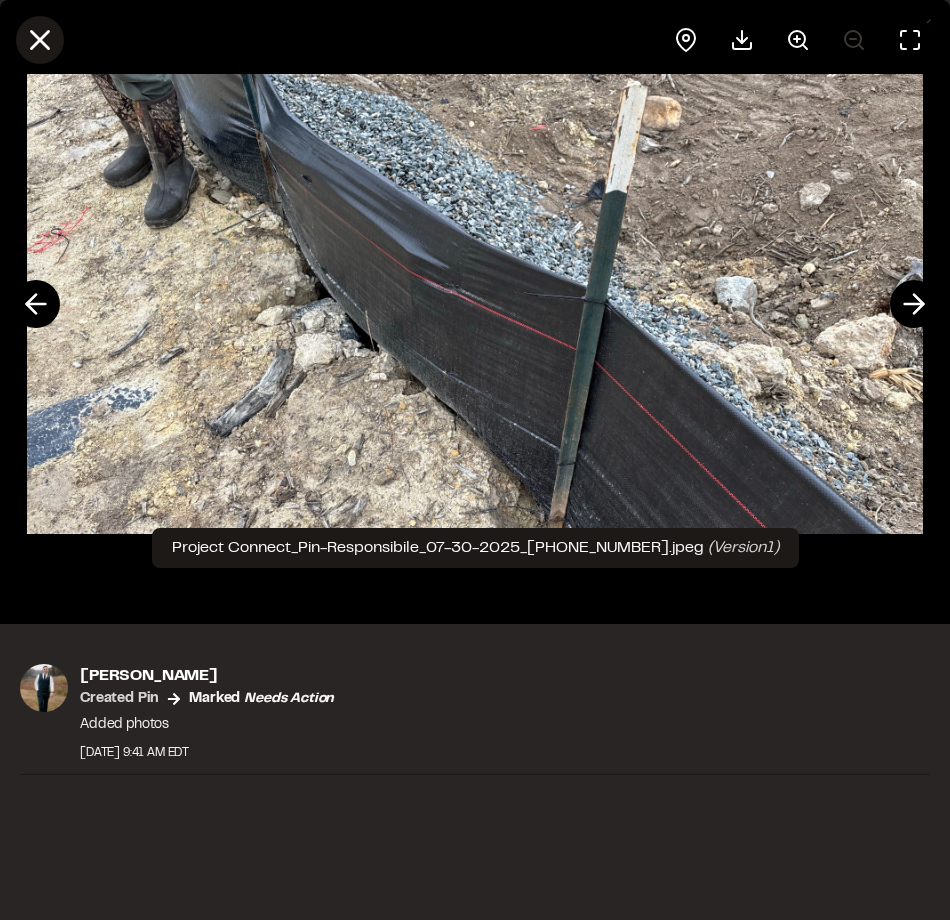 click 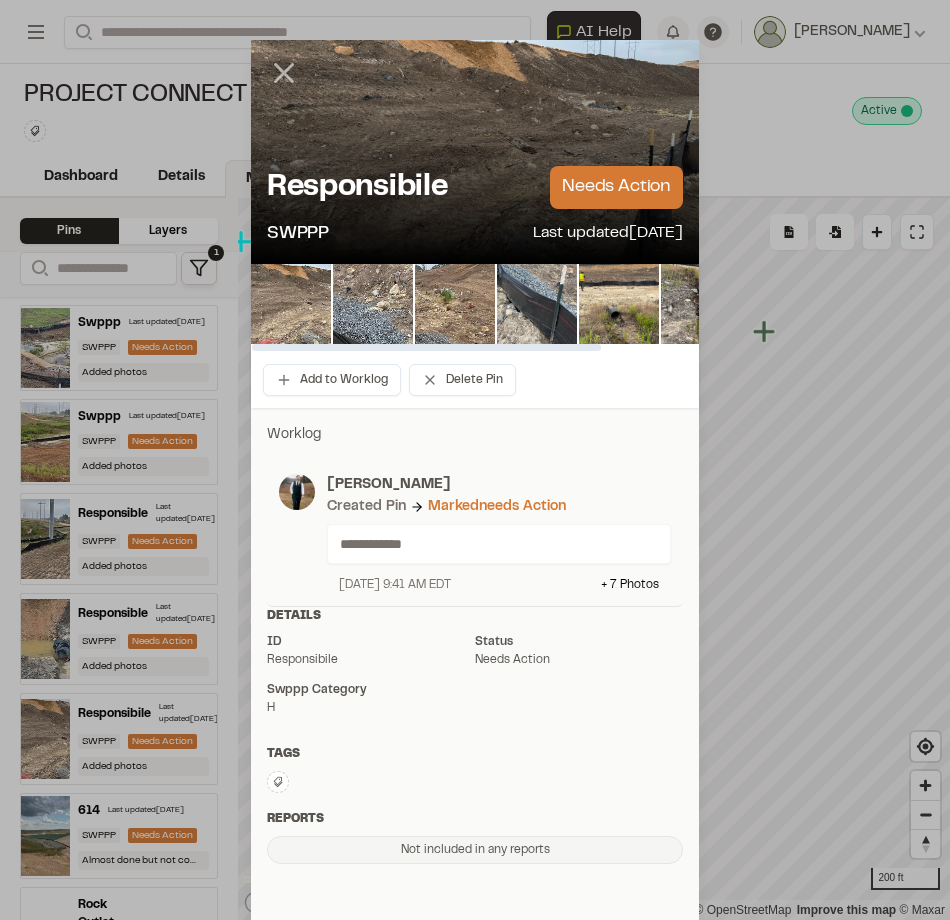 click 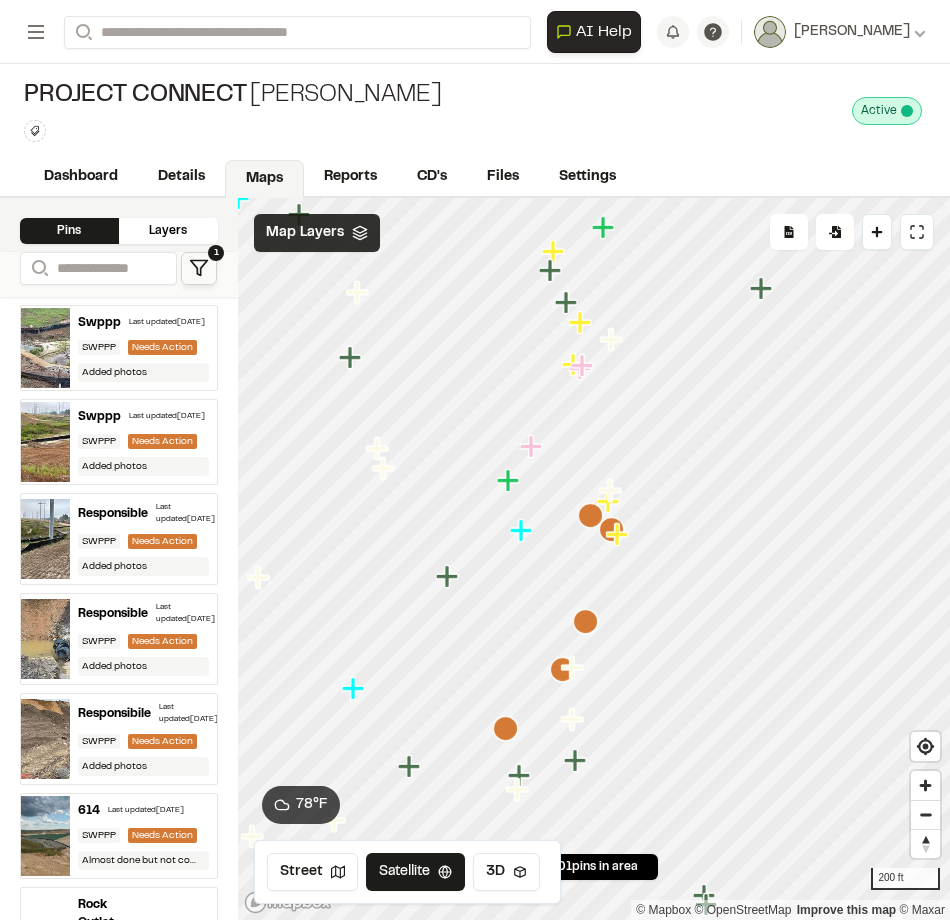 click 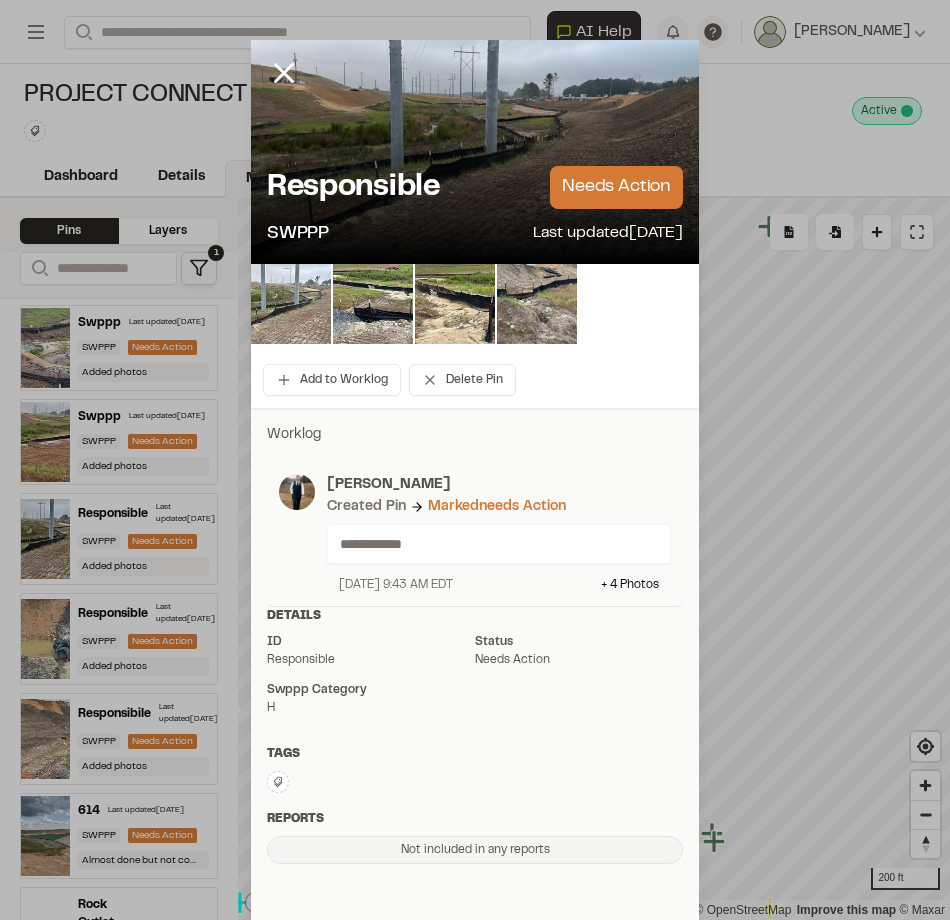 click at bounding box center [291, 304] 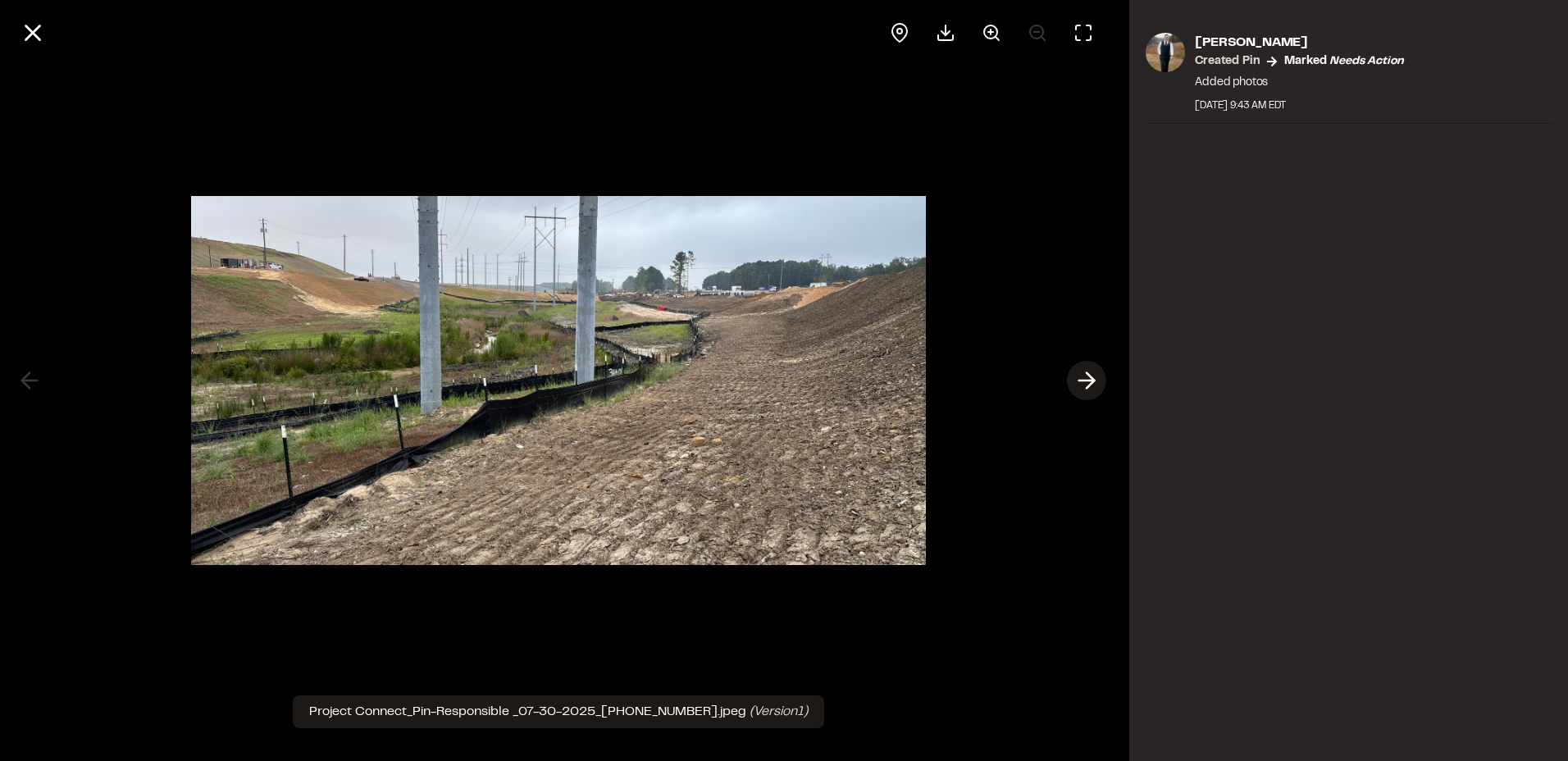 click at bounding box center [1087, 380] 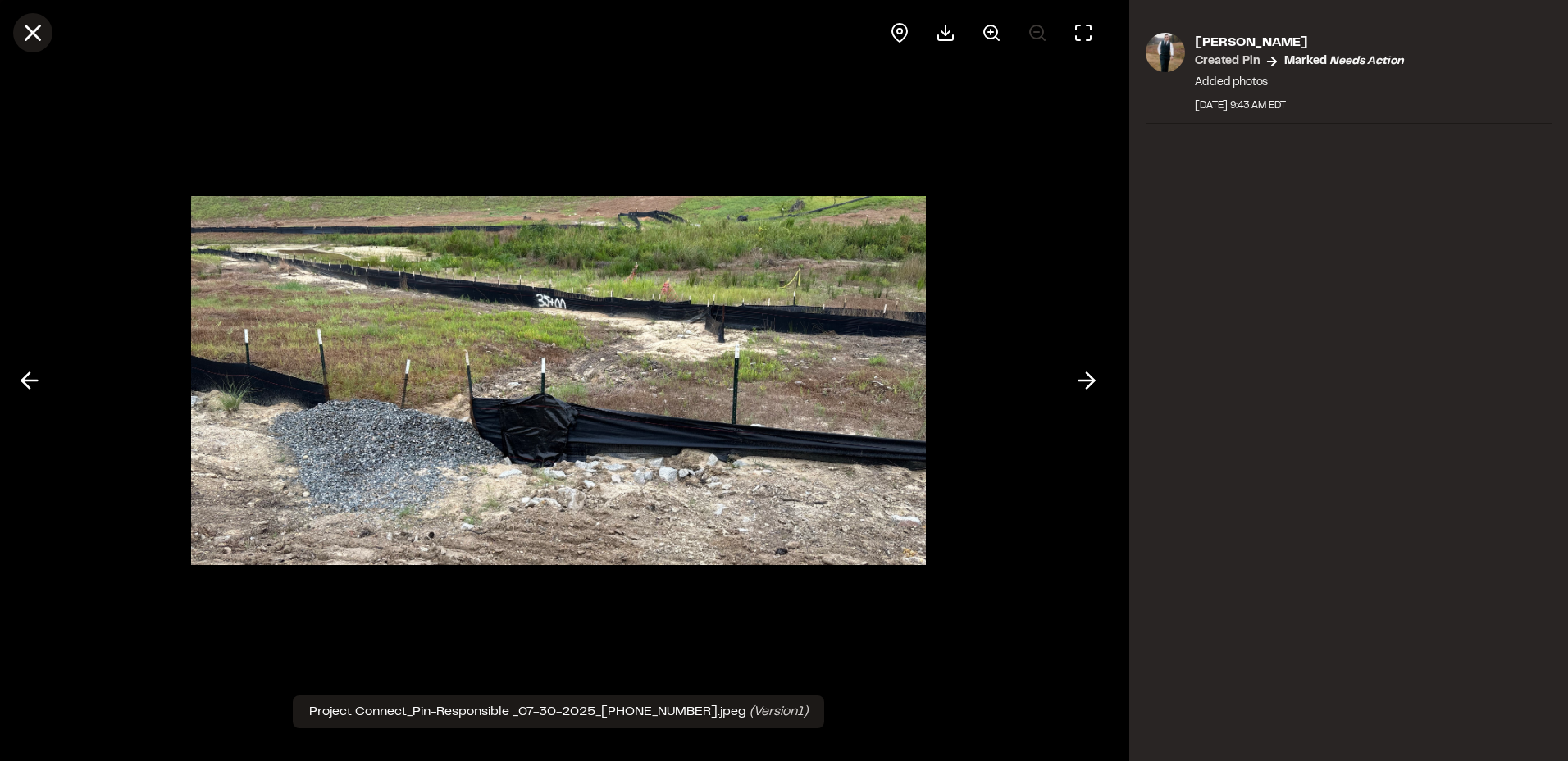 click 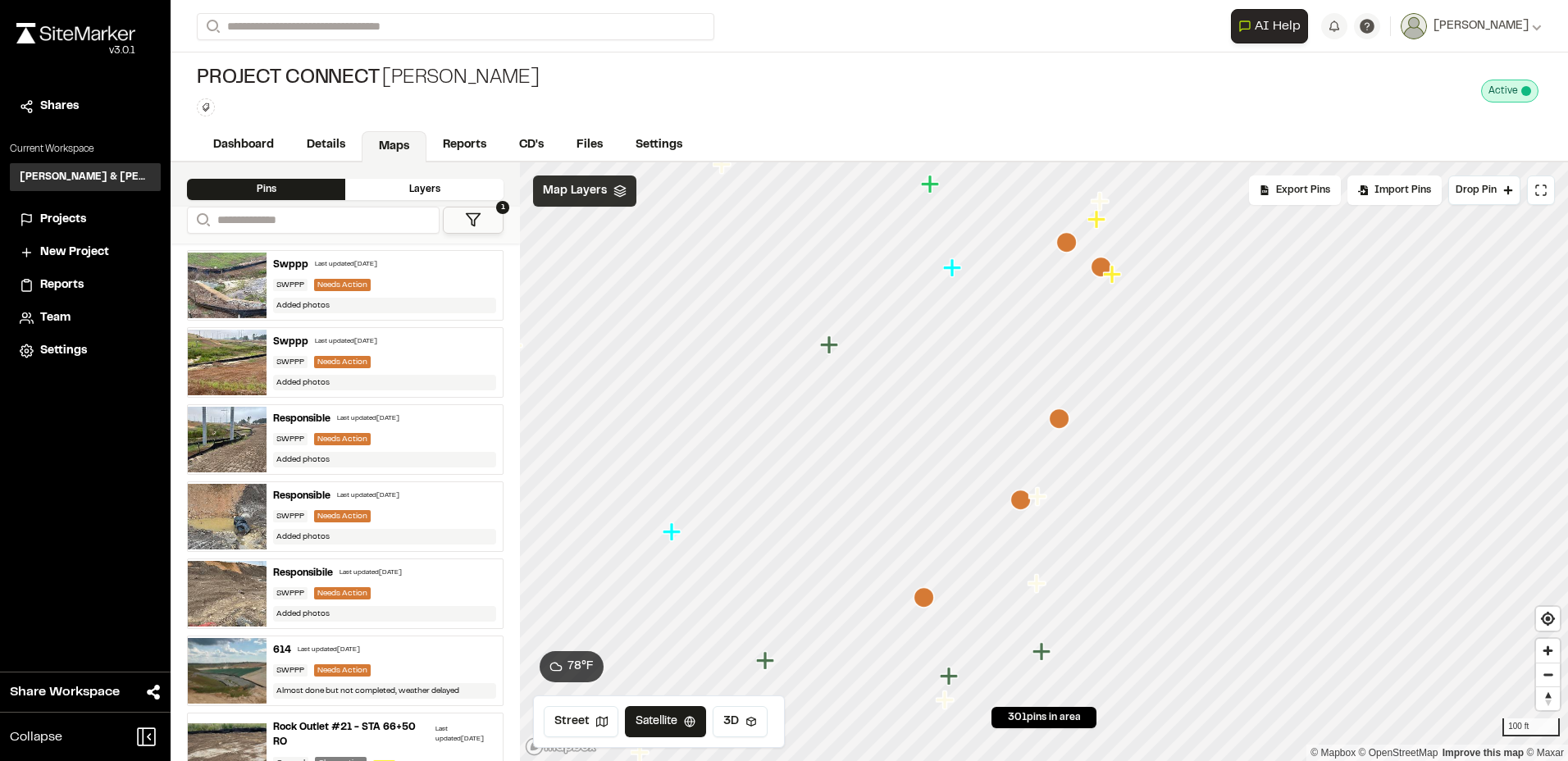 click 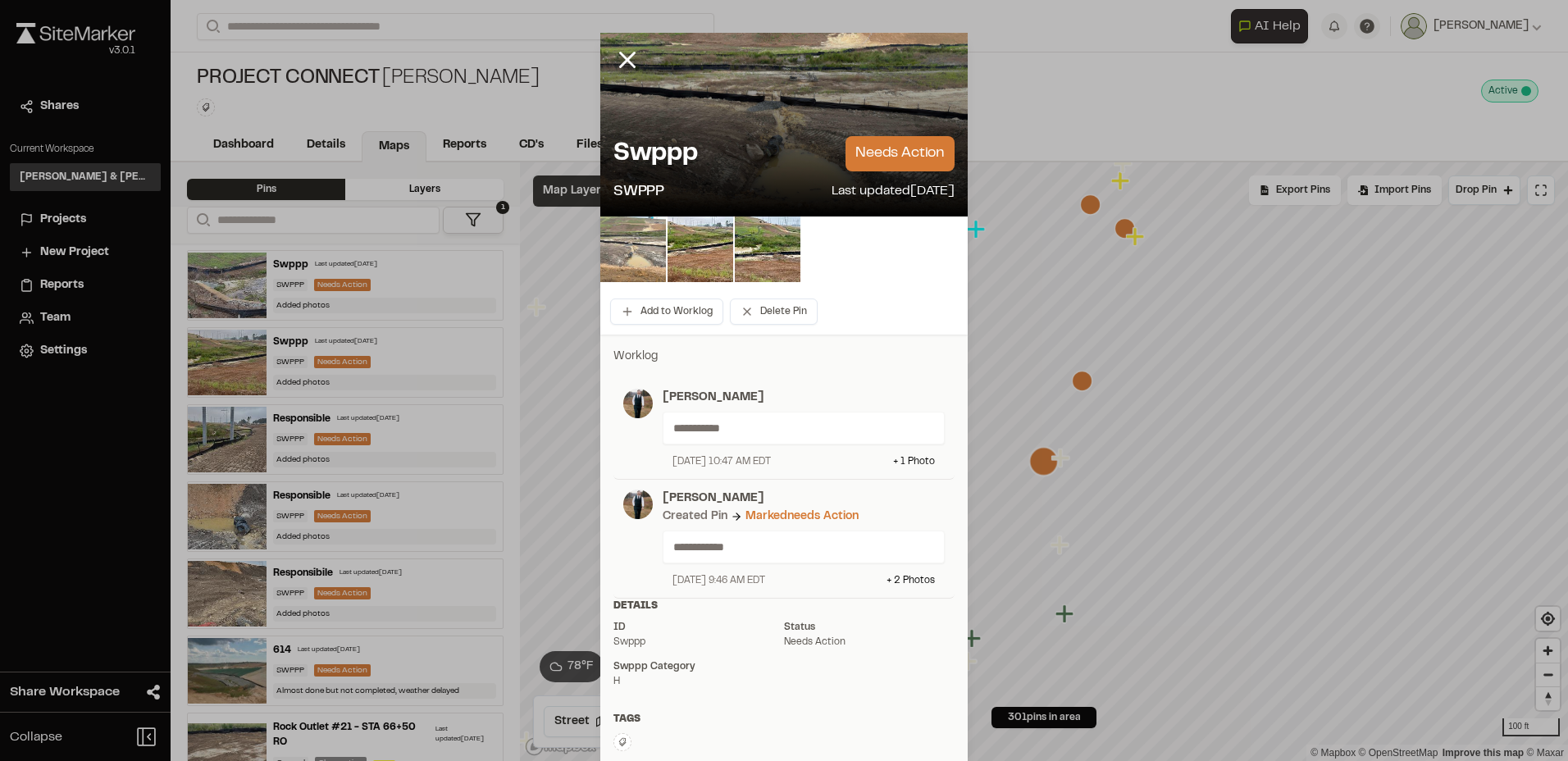 click at bounding box center (633, 249) 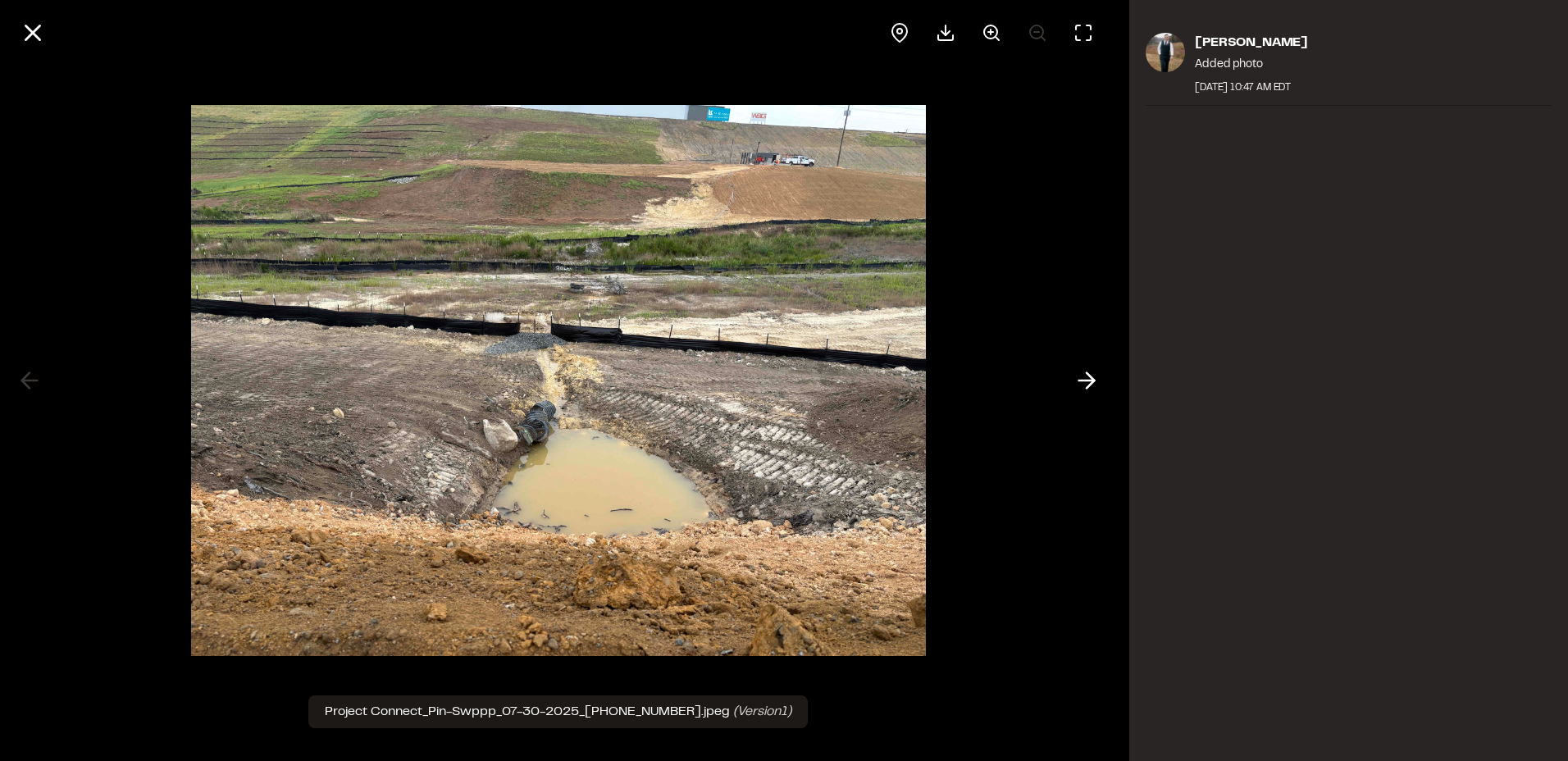 drag, startPoint x: 50, startPoint y: 33, endPoint x: 73, endPoint y: 41, distance: 24.351591 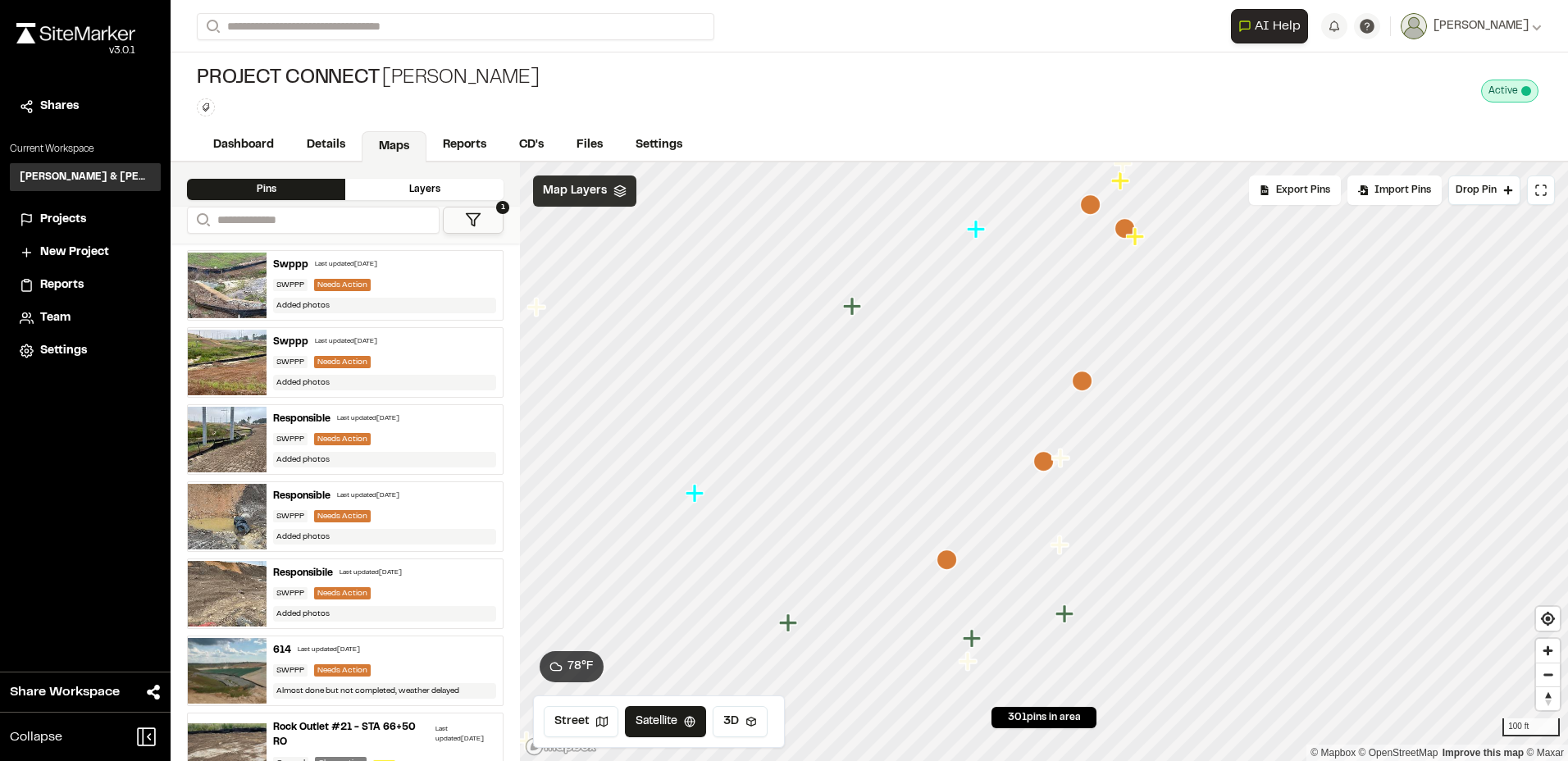 click 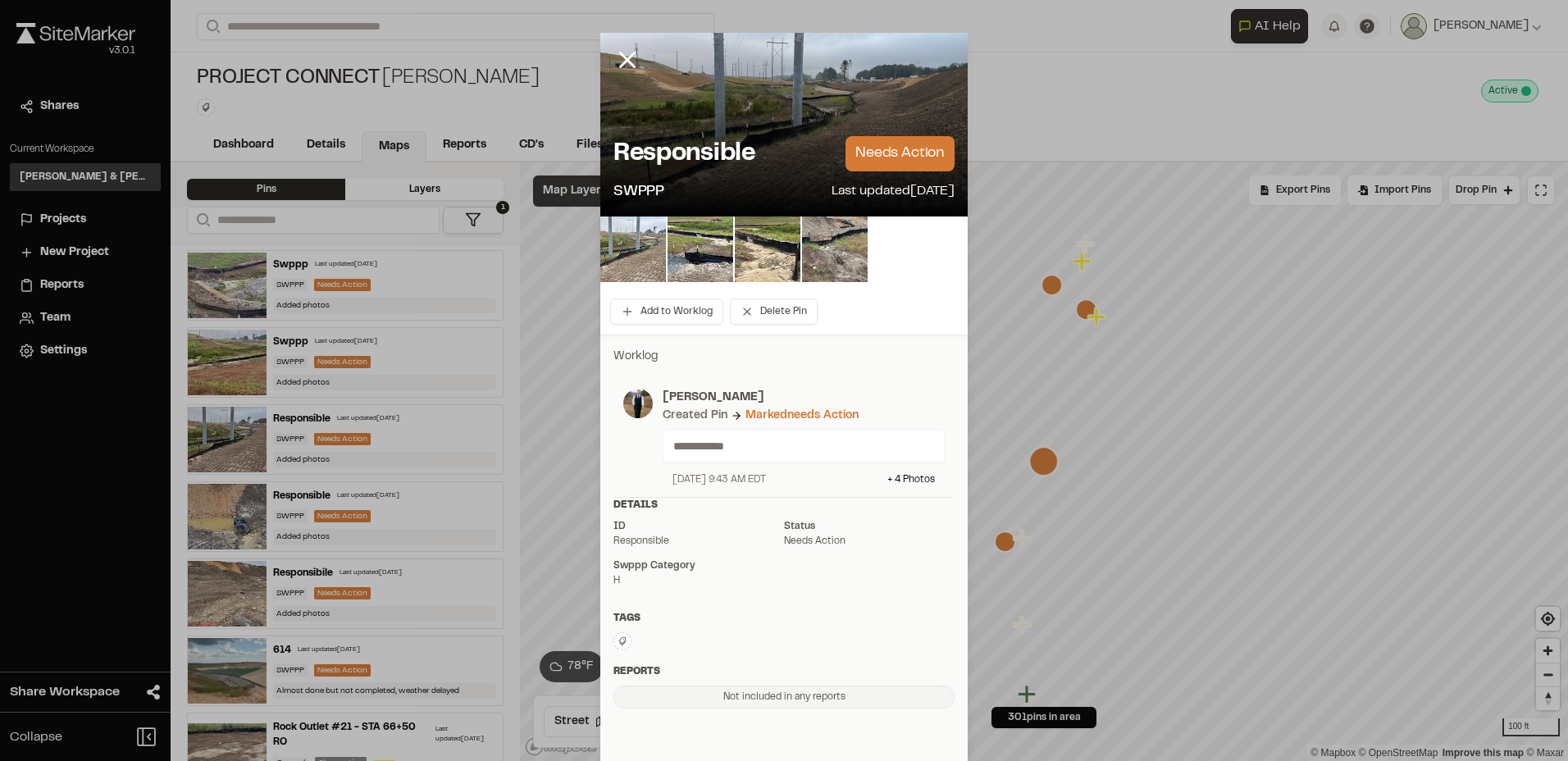 click at bounding box center [633, 249] 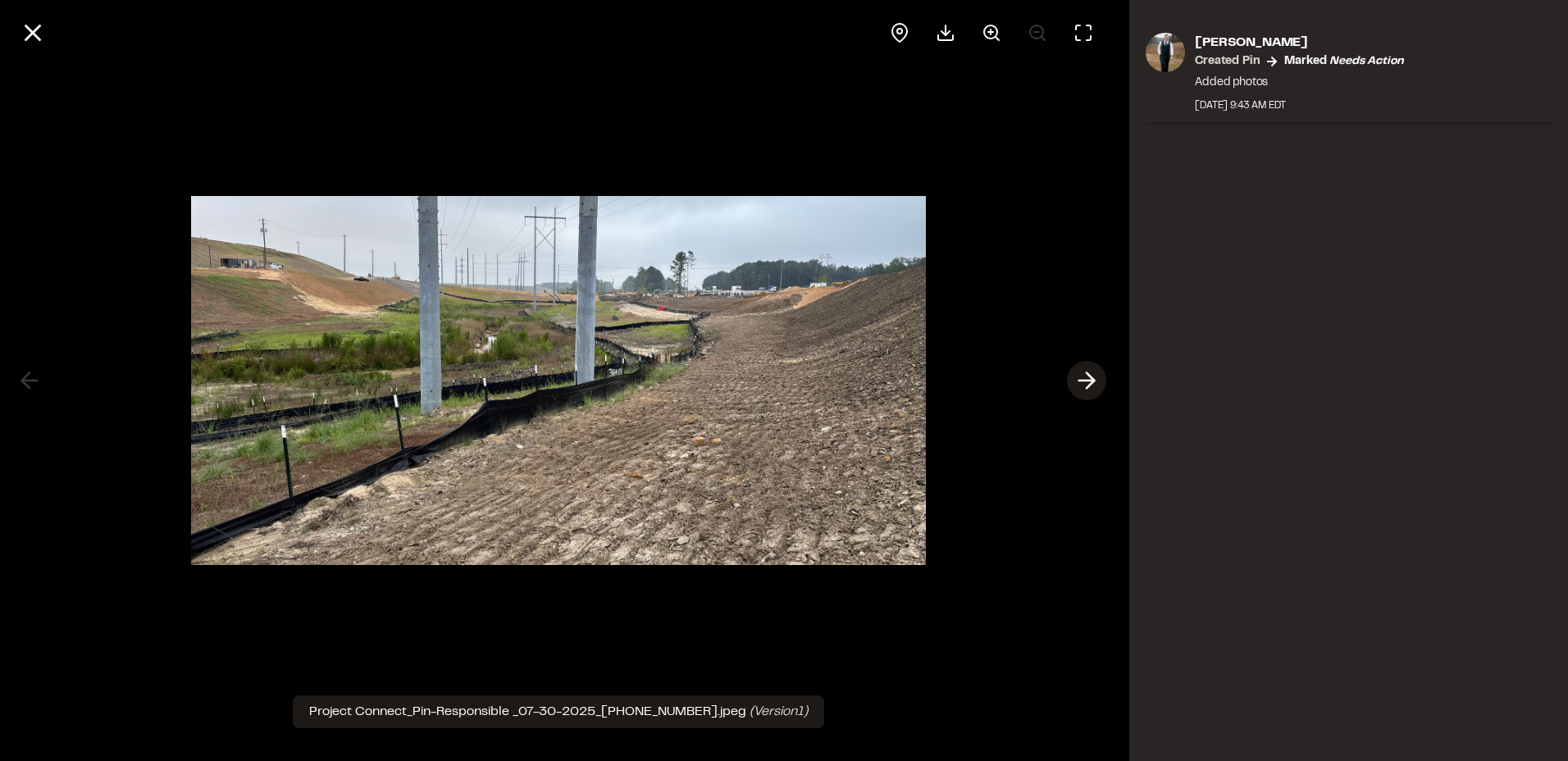click 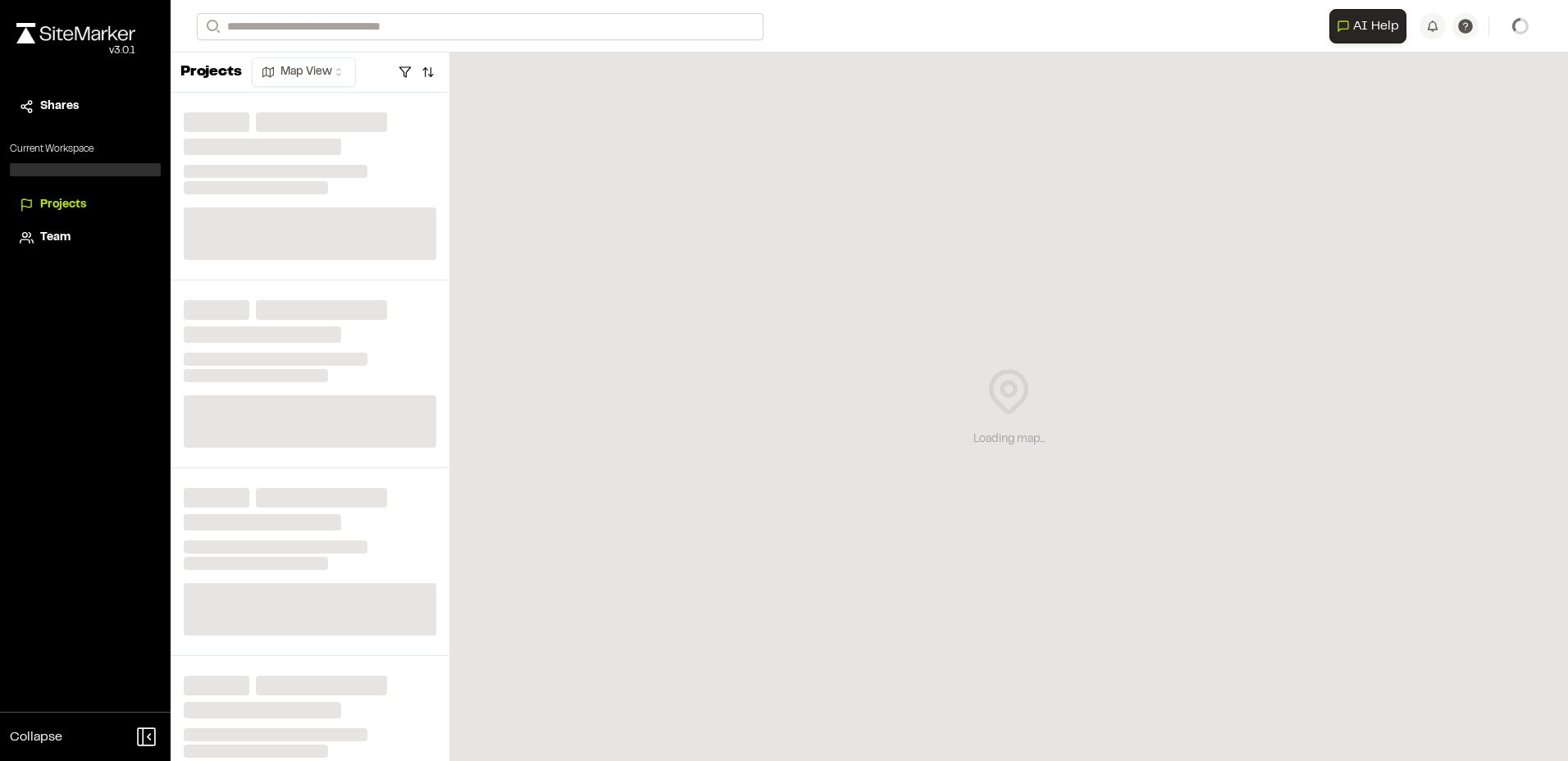 scroll, scrollTop: 0, scrollLeft: 0, axis: both 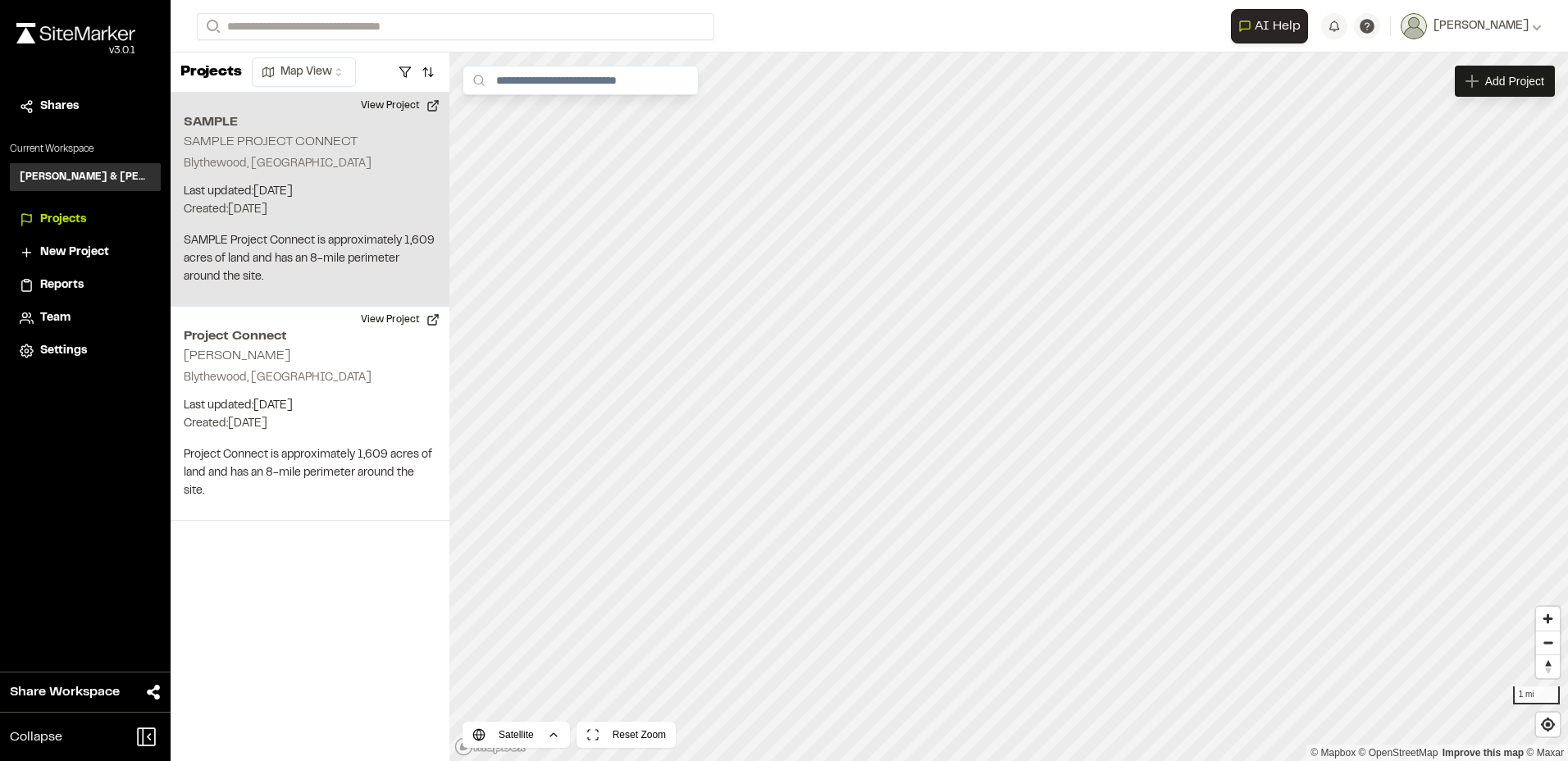 click on "SAMPLE PROJECT CONNECT" at bounding box center (271, 142) 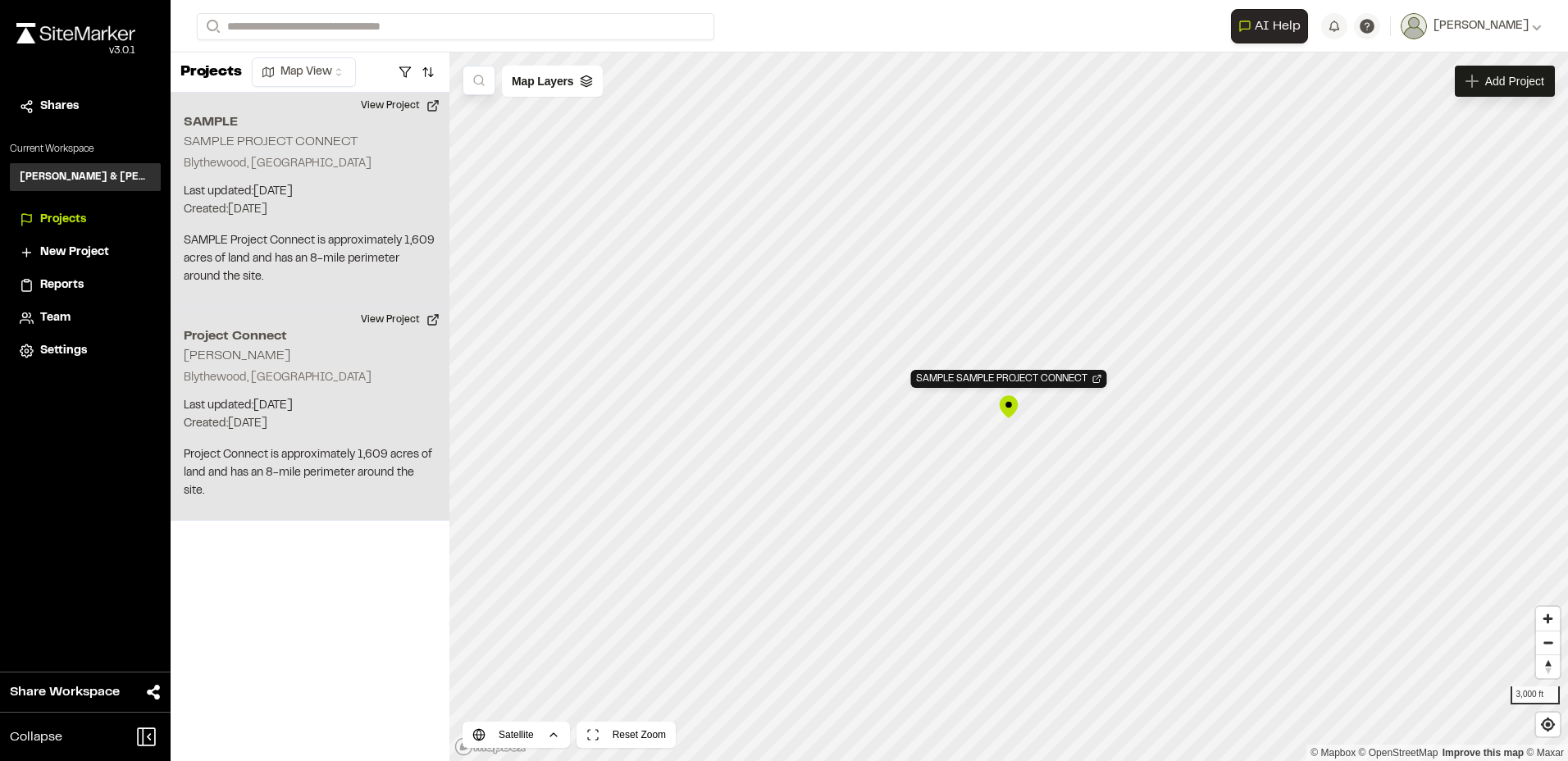 click on "Project Connect Edwin Stadsvold Blythewood, SC Last updated:  Jul 30, 2025 Budget: $ Created:  Aug 21, 2024 Projected Completion: 01/15/2025 Project Connect is approximately 1,609 acres of land and has an 8-mile perimeter around the site.  View Project" at bounding box center [310, 413] 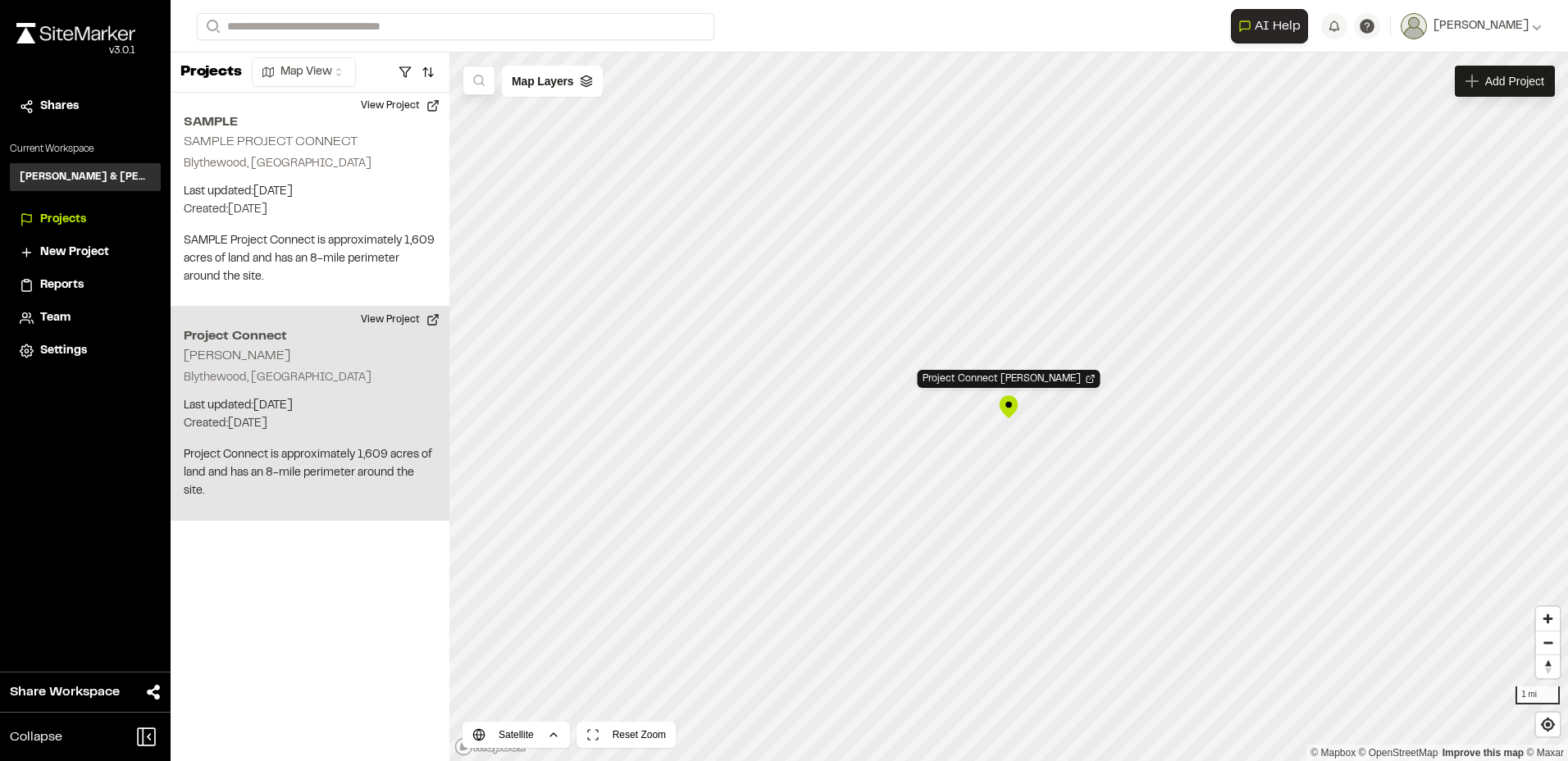 click on "Blythewood, [GEOGRAPHIC_DATA]" at bounding box center [310, 378] 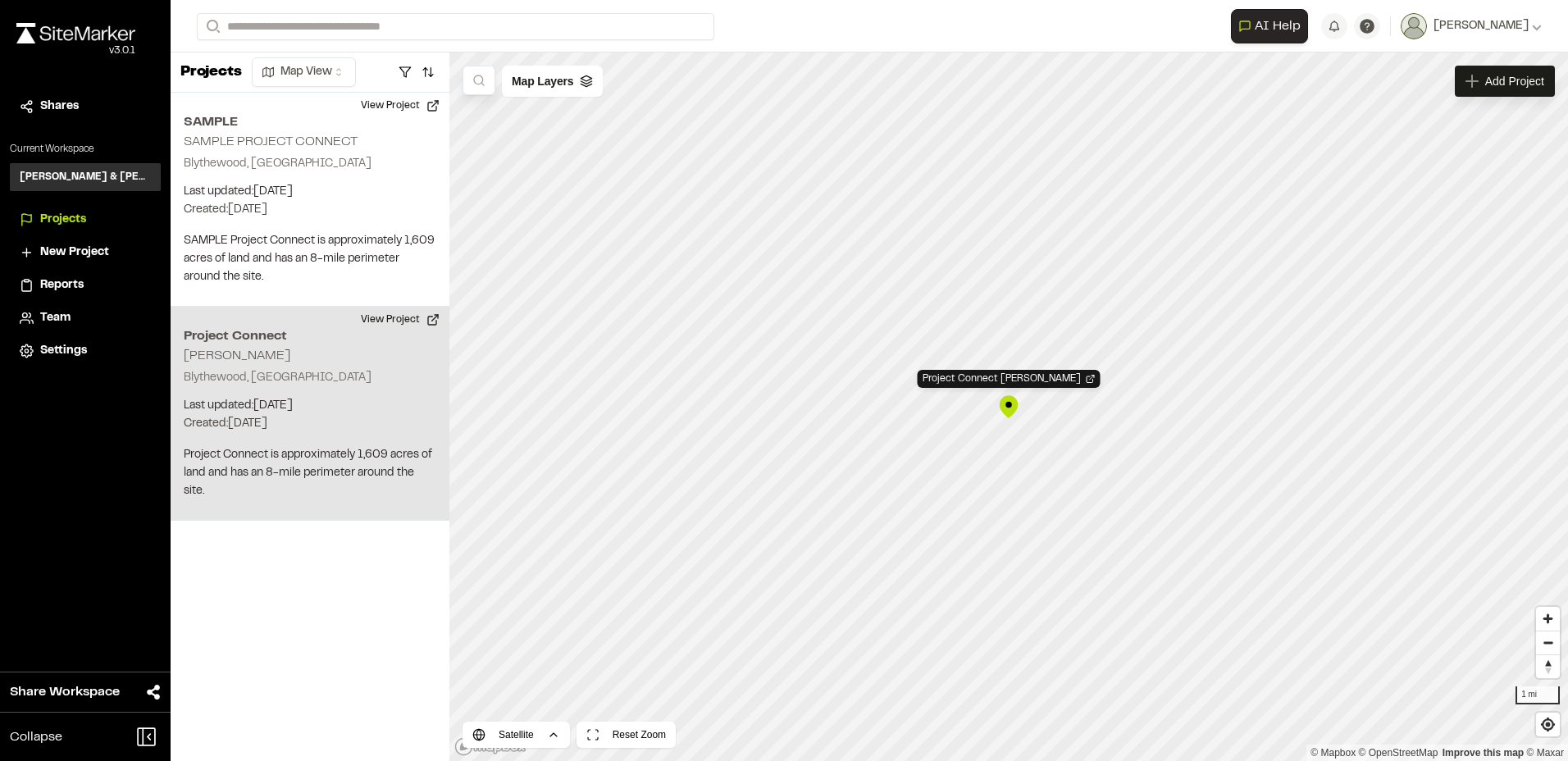 click on "Project Connect" at bounding box center (310, 336) 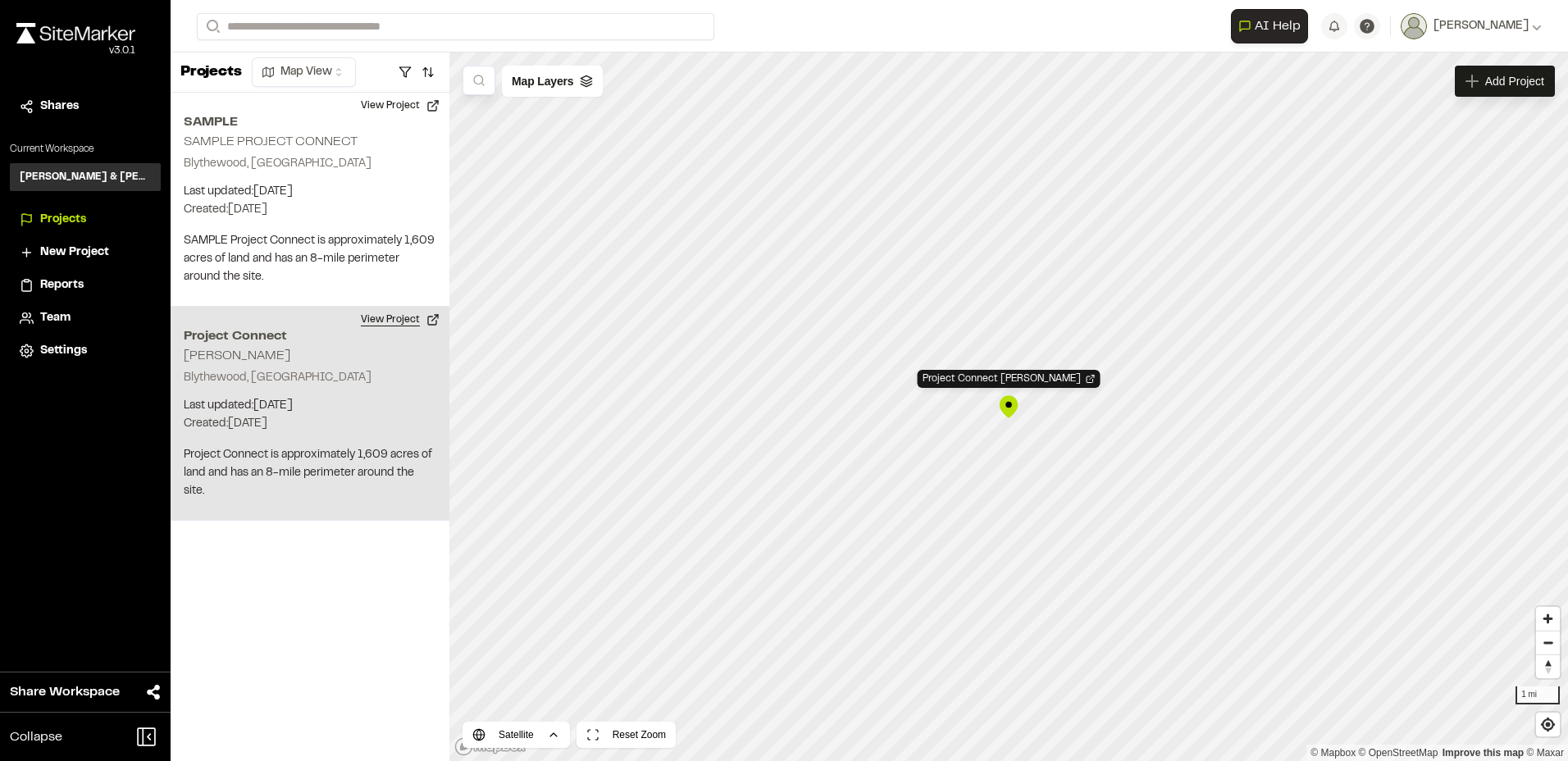 click on "View Project" at bounding box center [400, 320] 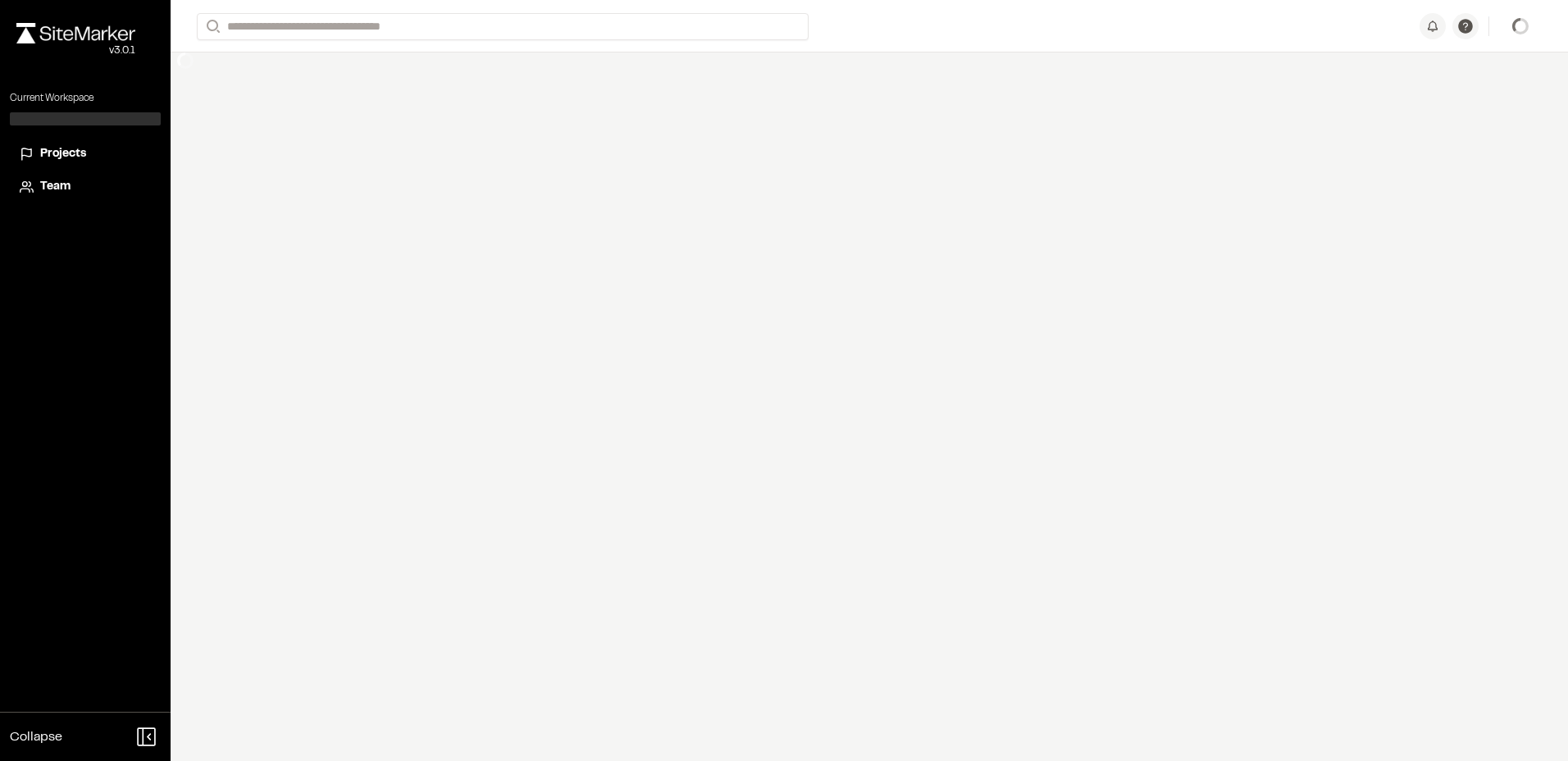 scroll, scrollTop: 0, scrollLeft: 0, axis: both 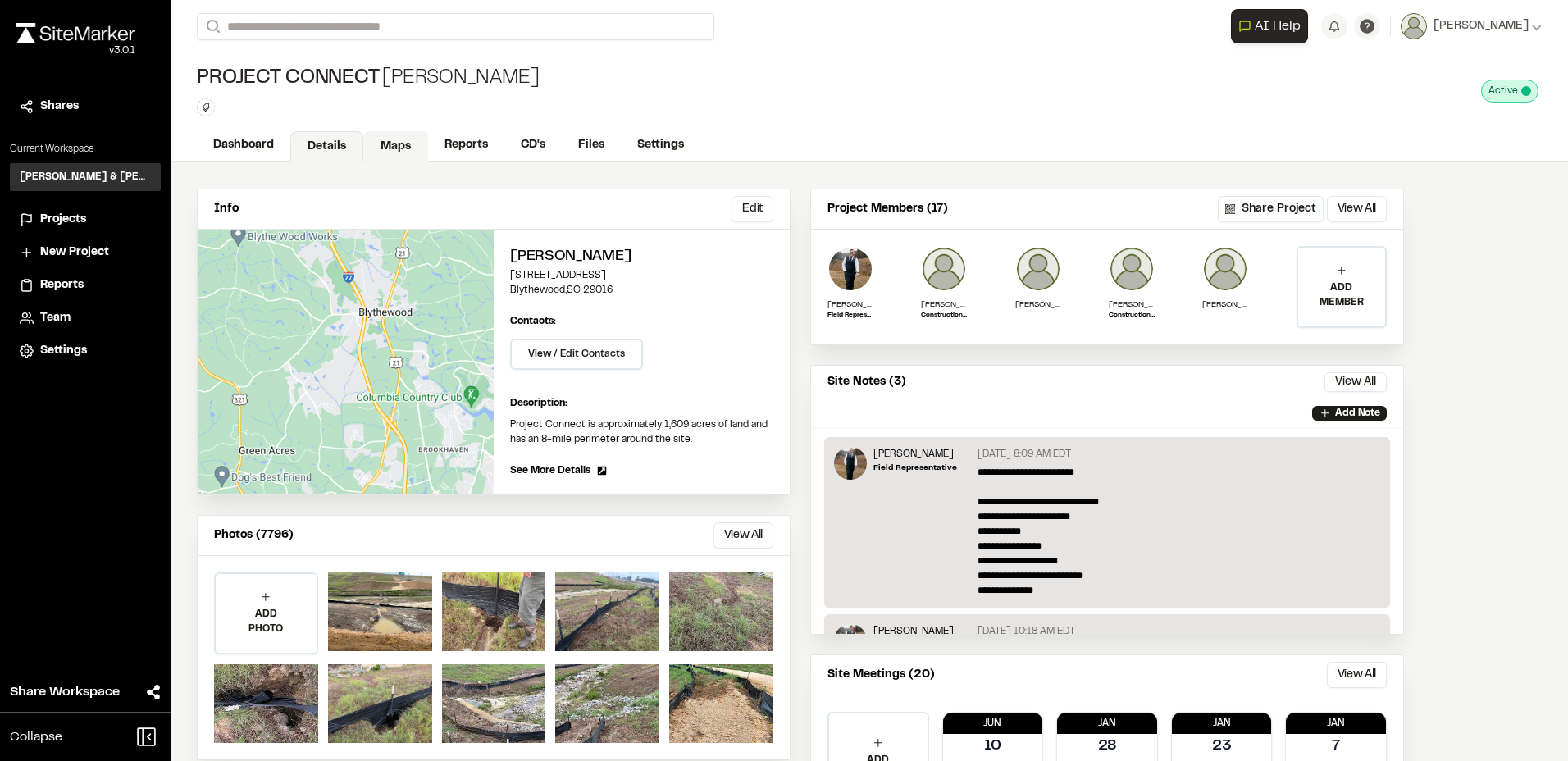 click on "Maps" at bounding box center [395, 147] 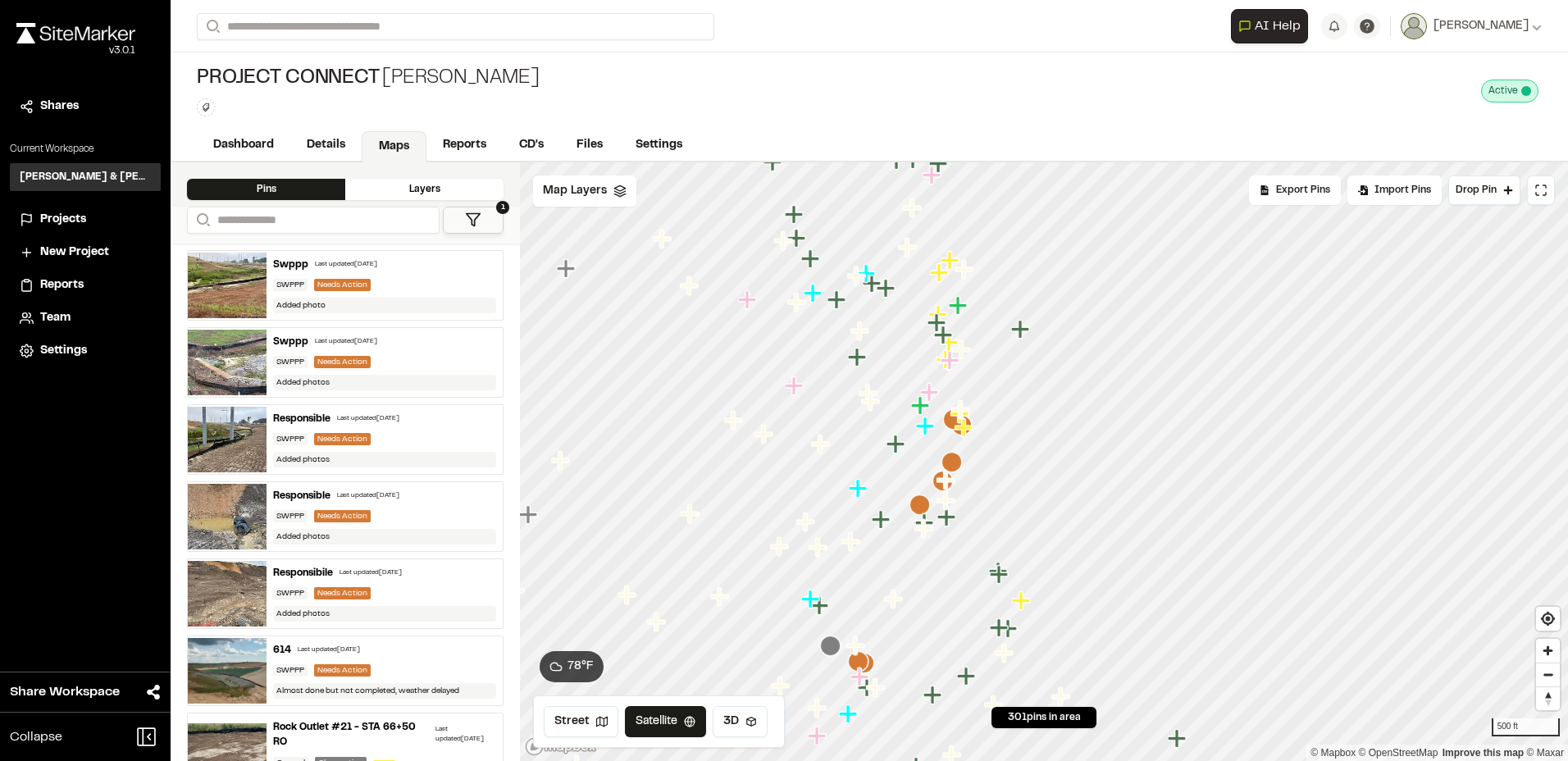 click 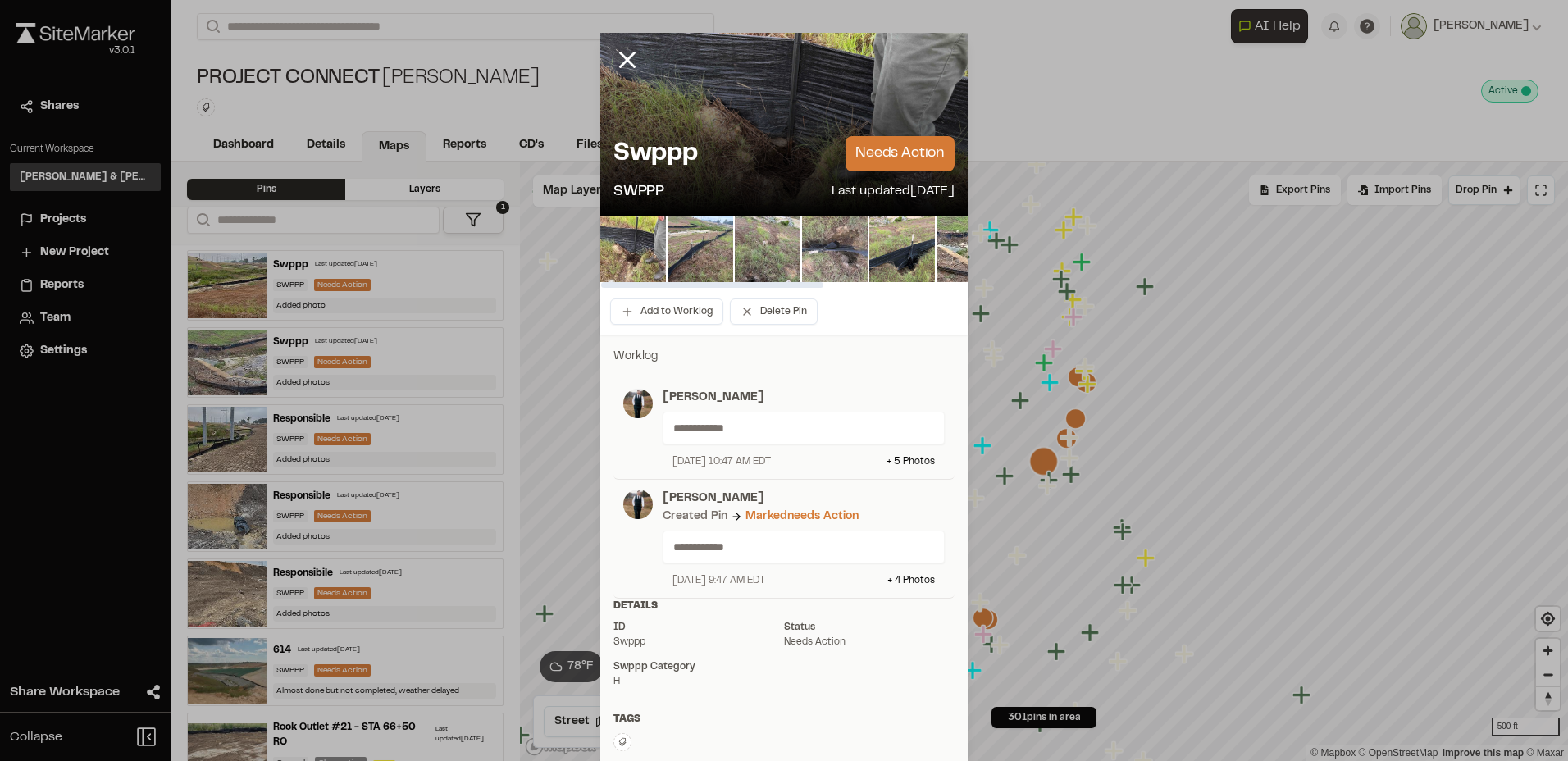 click at bounding box center (835, 249) 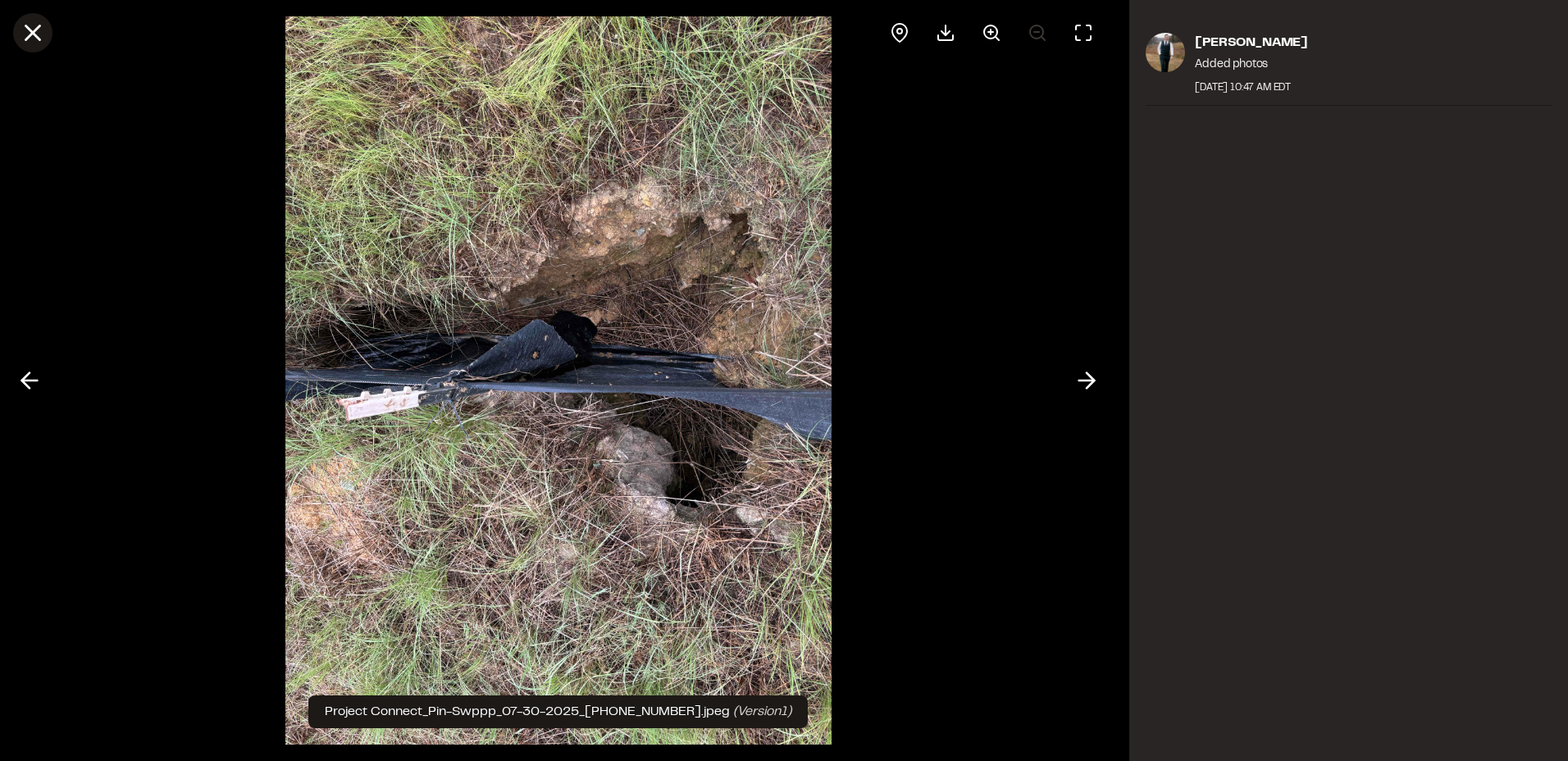 click 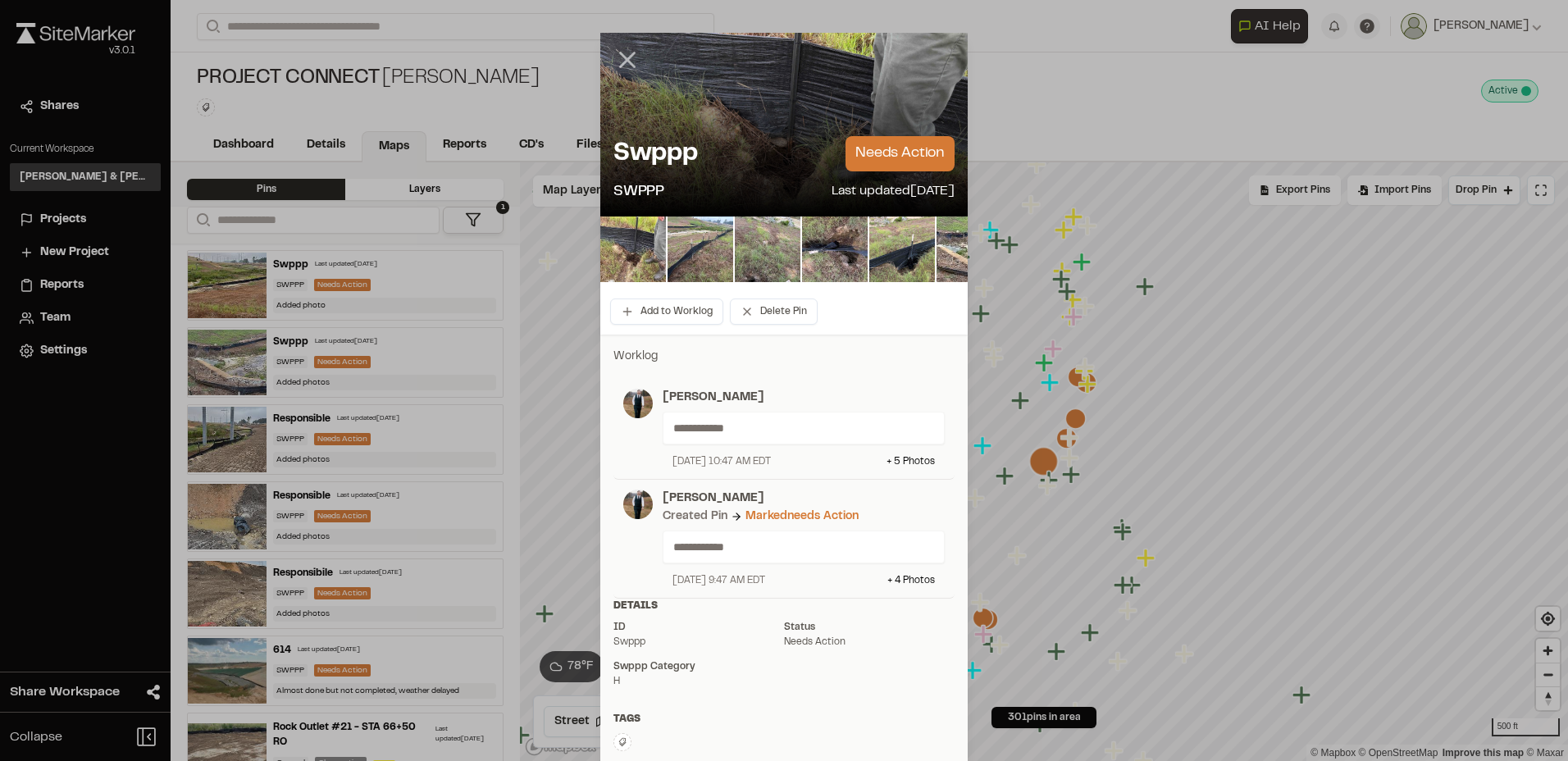 click 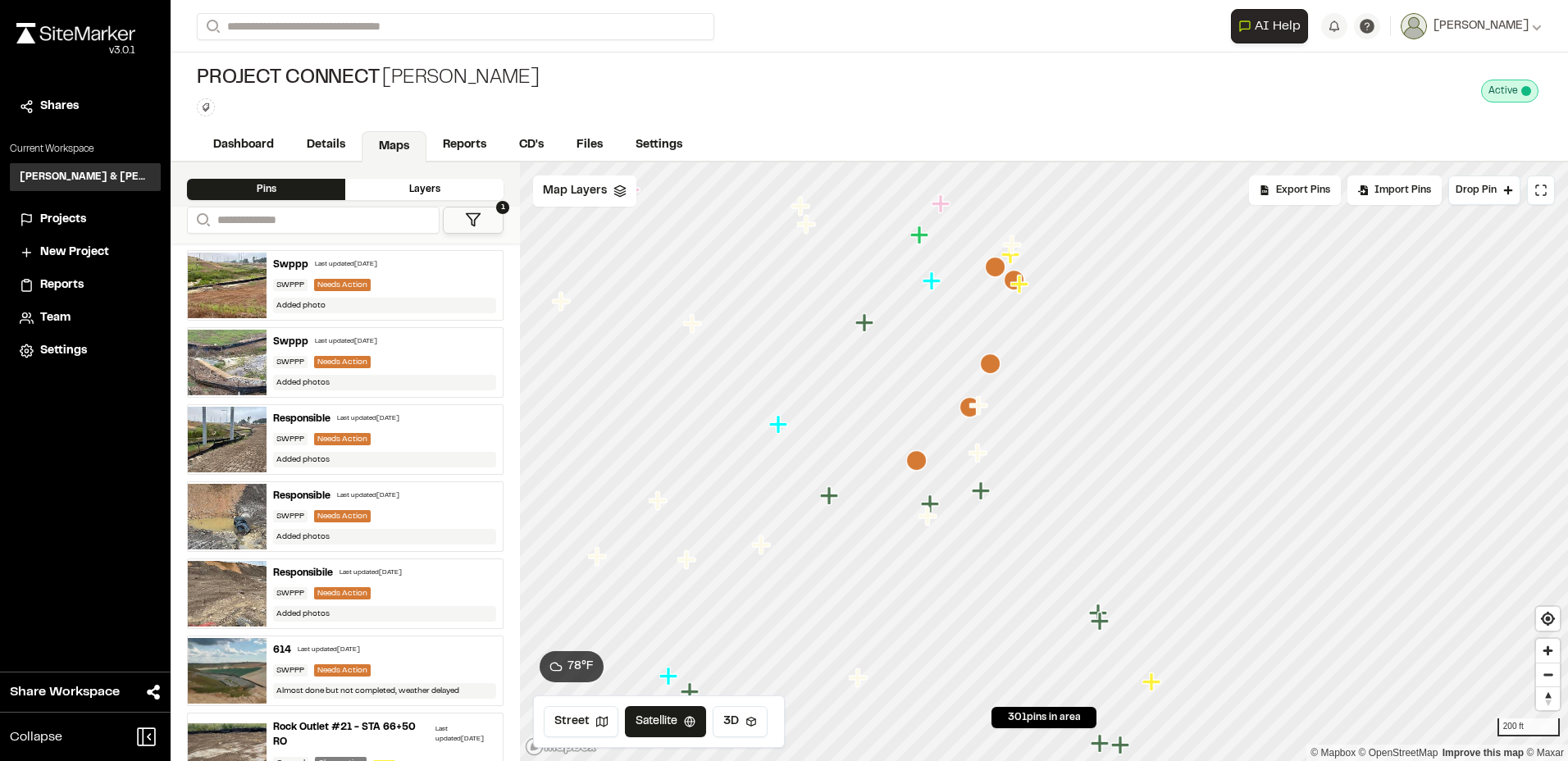 click 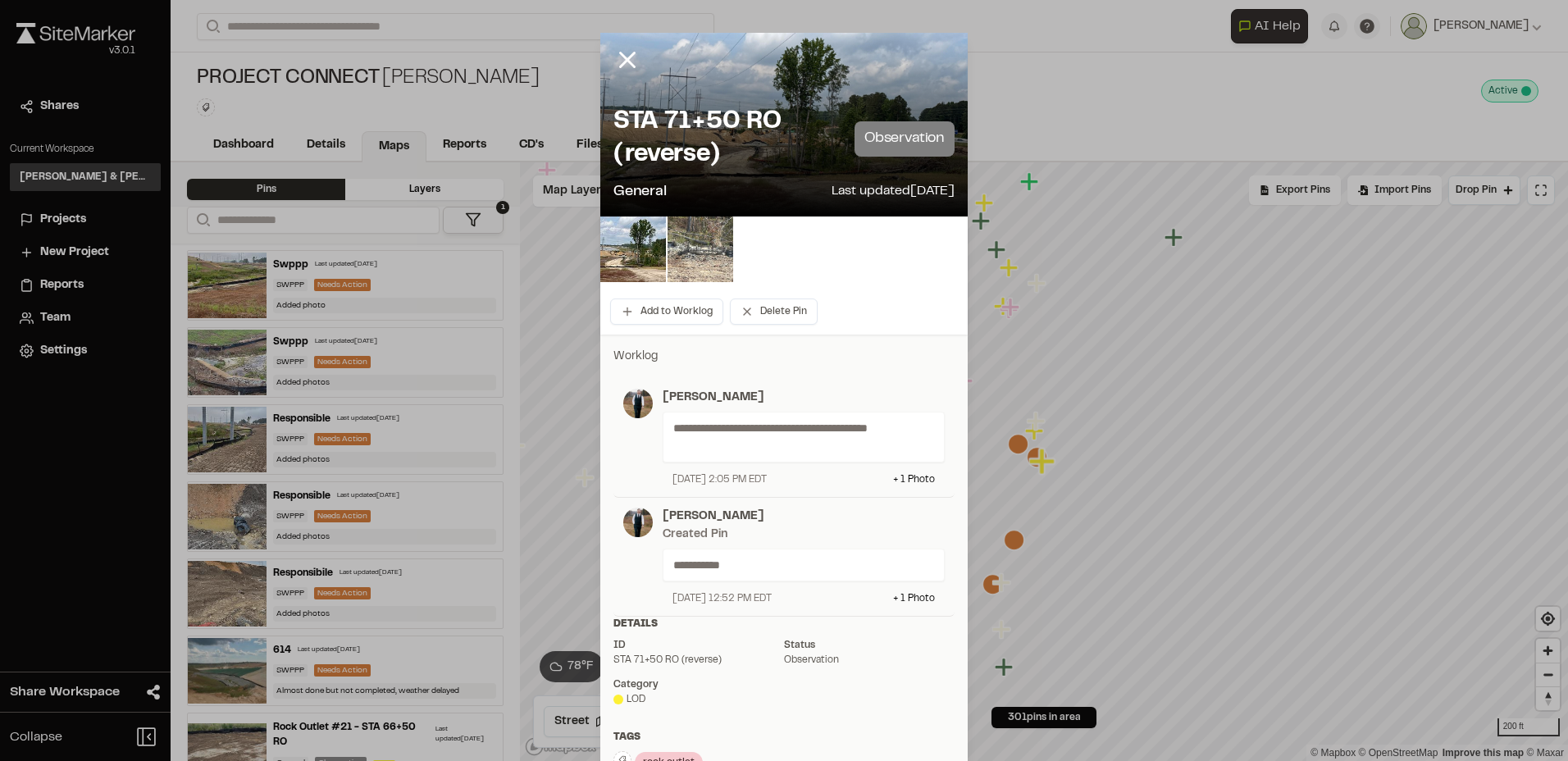 click at bounding box center [700, 249] 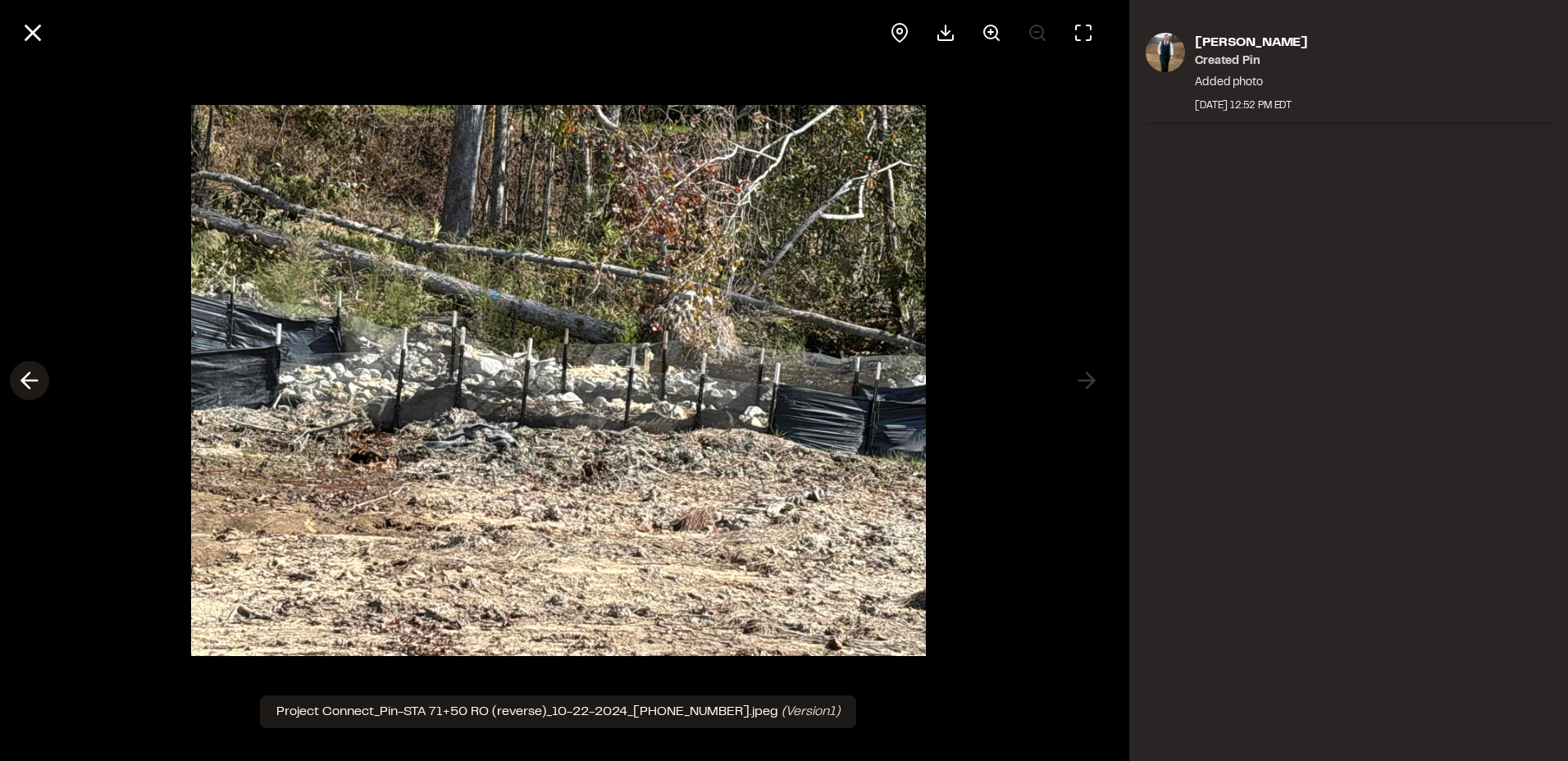 click 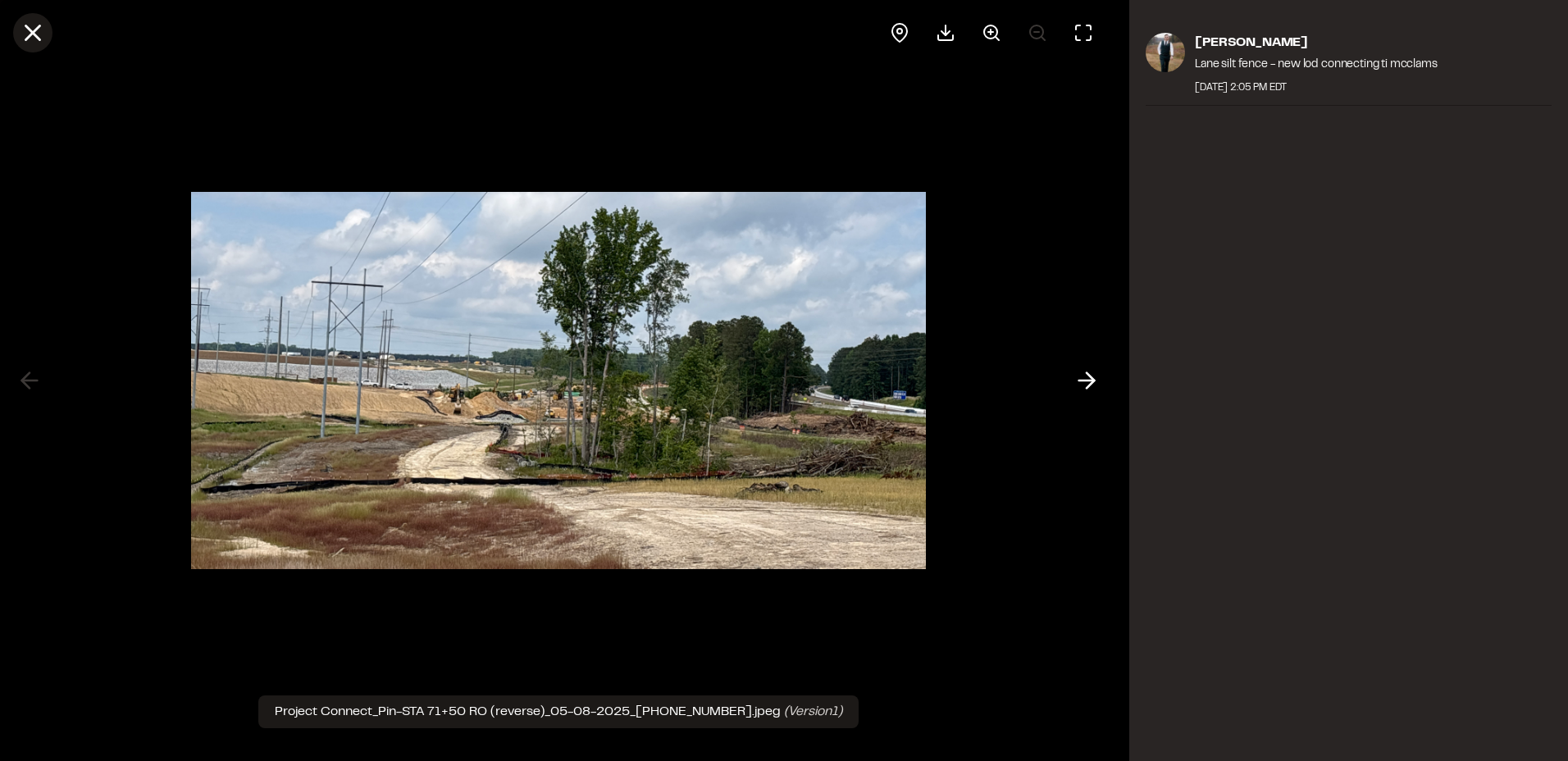 click 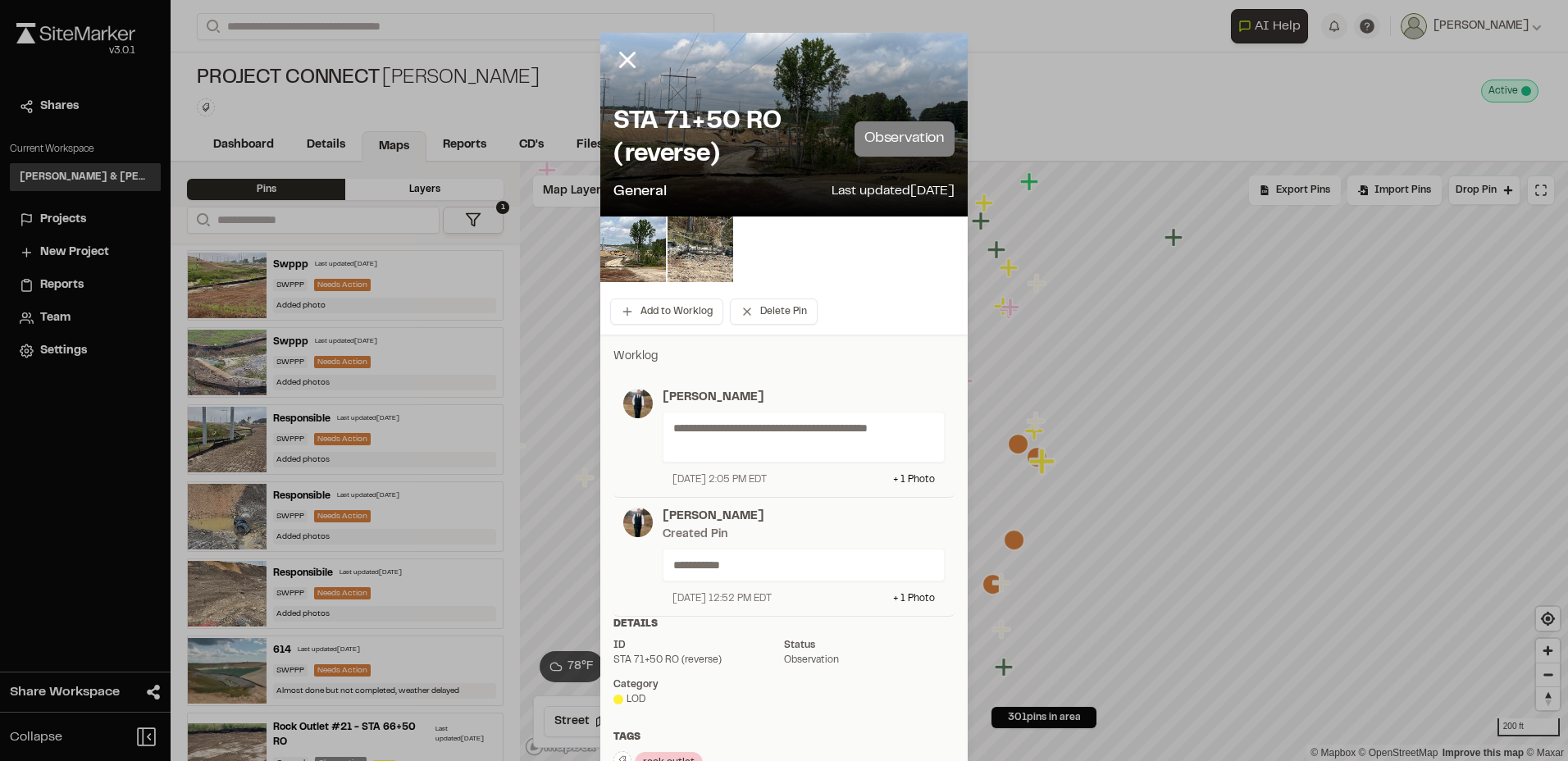 click 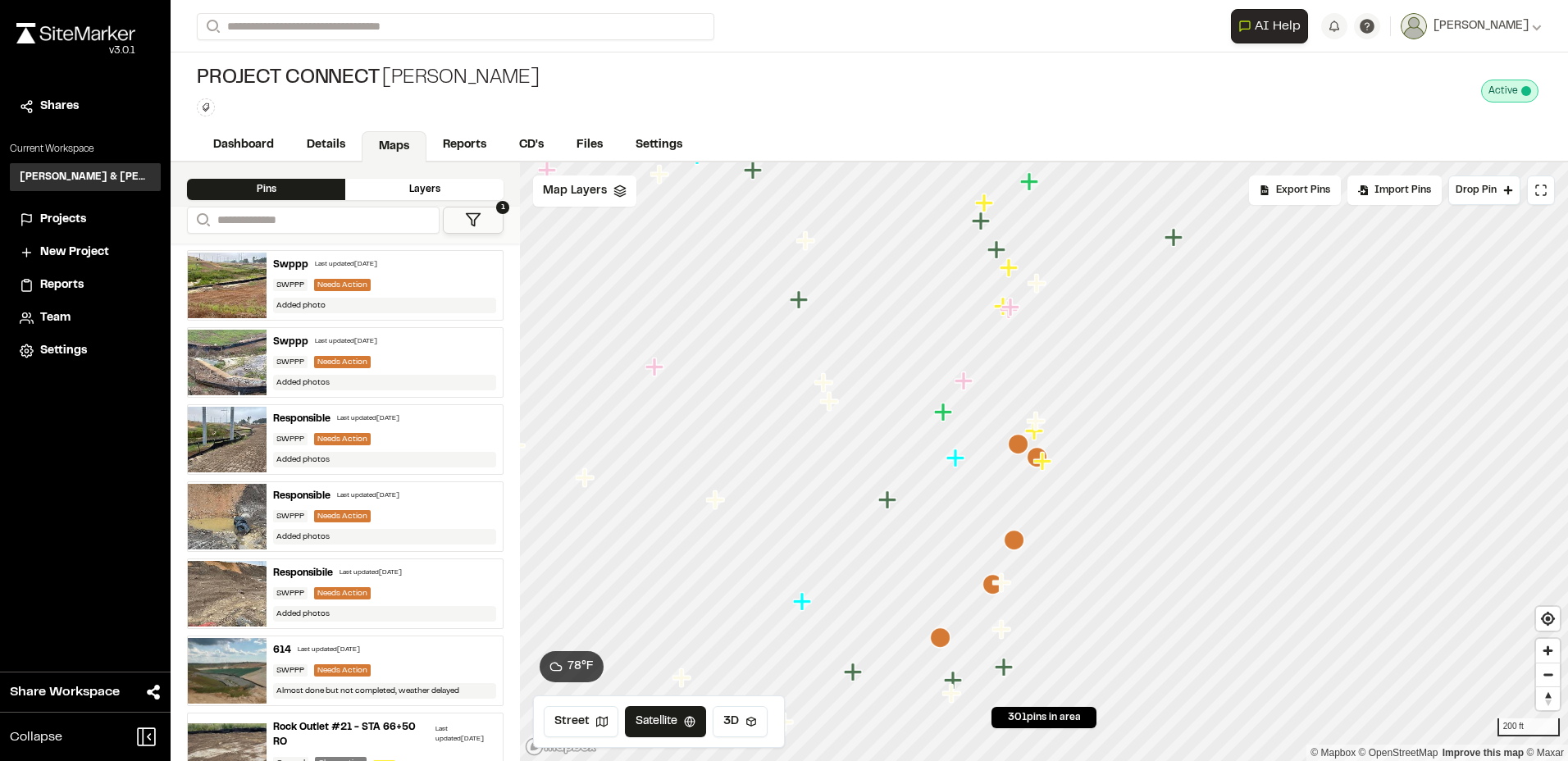 click 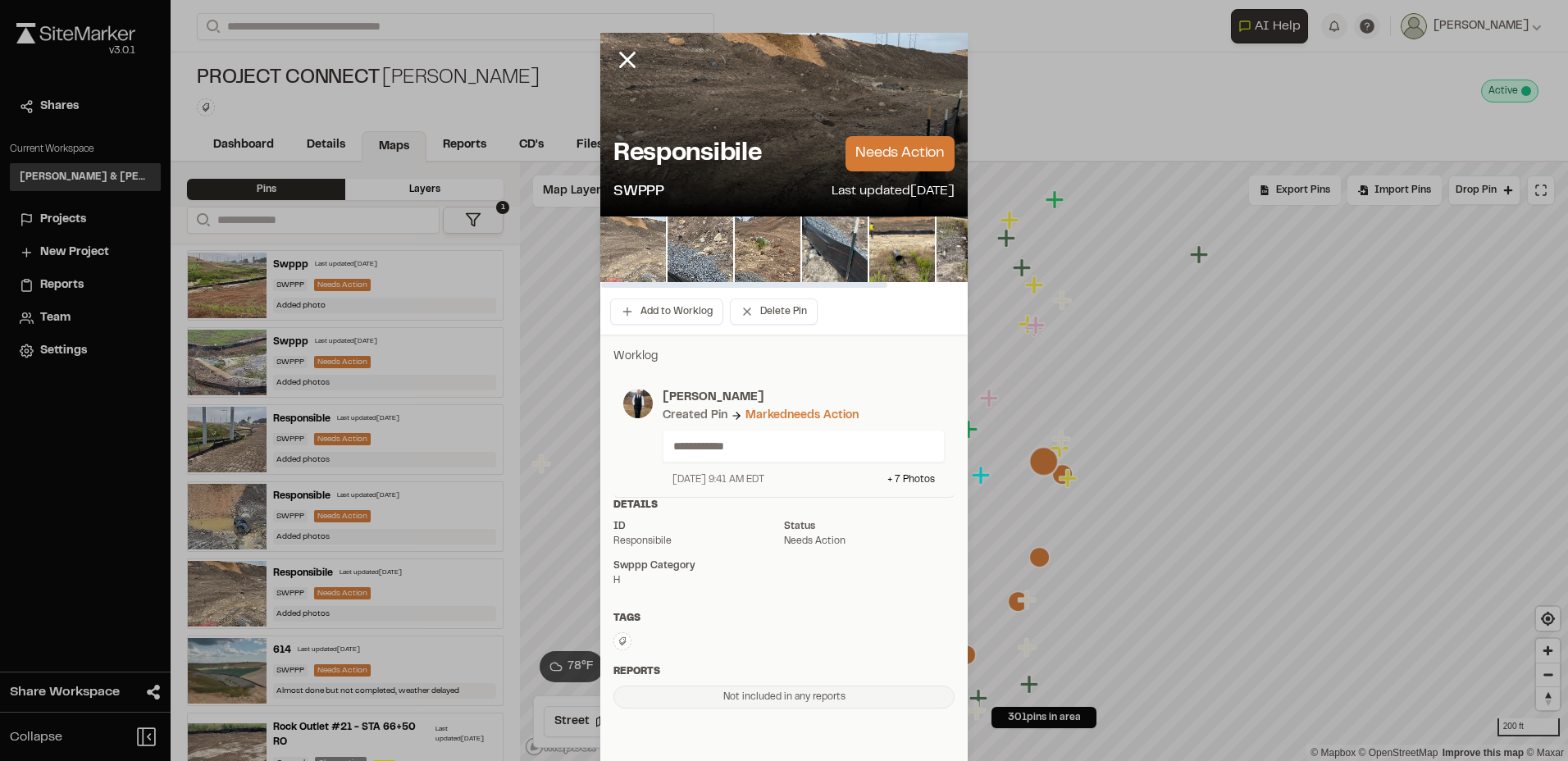 click at bounding box center [633, 249] 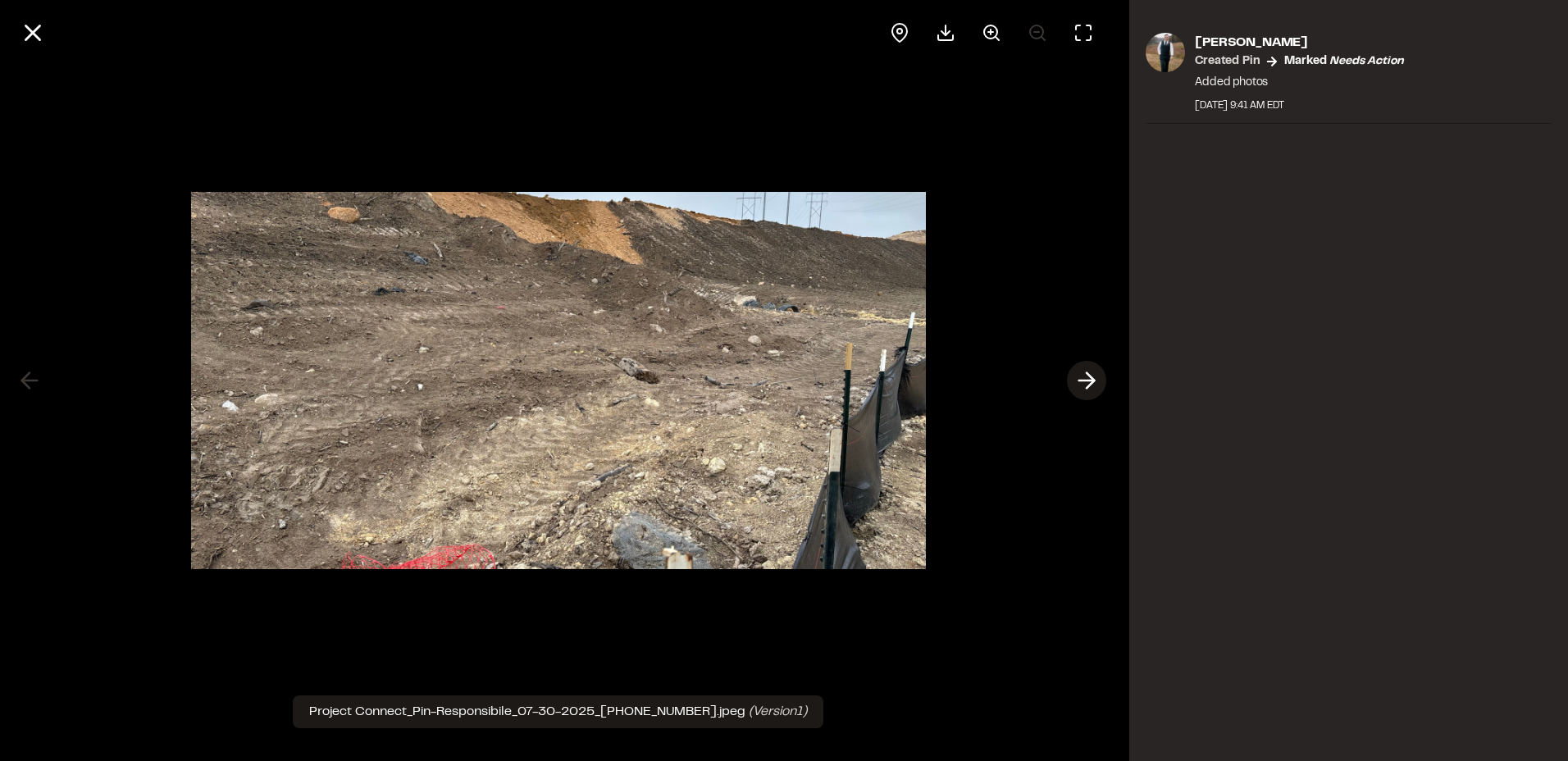 click 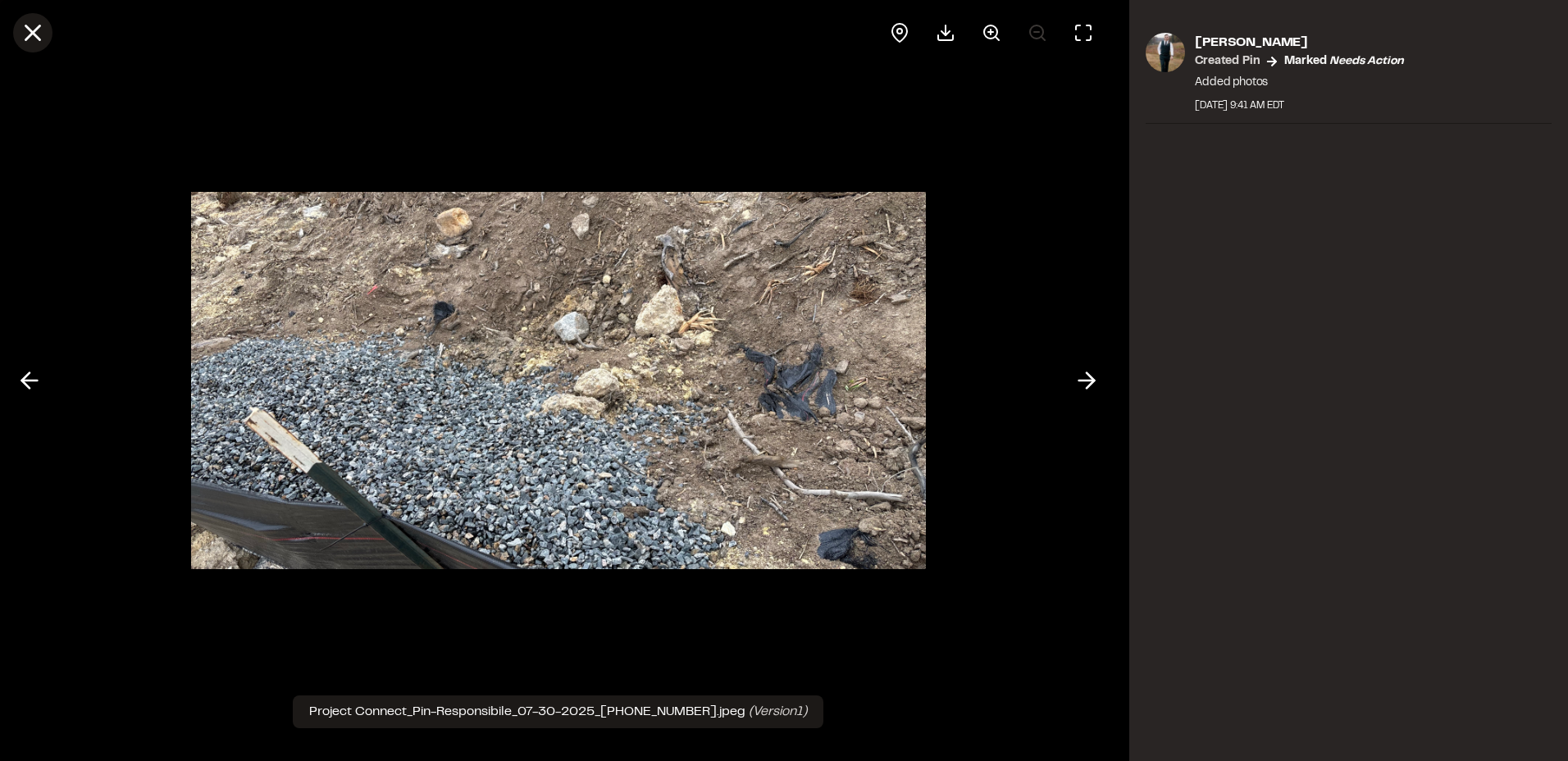 click 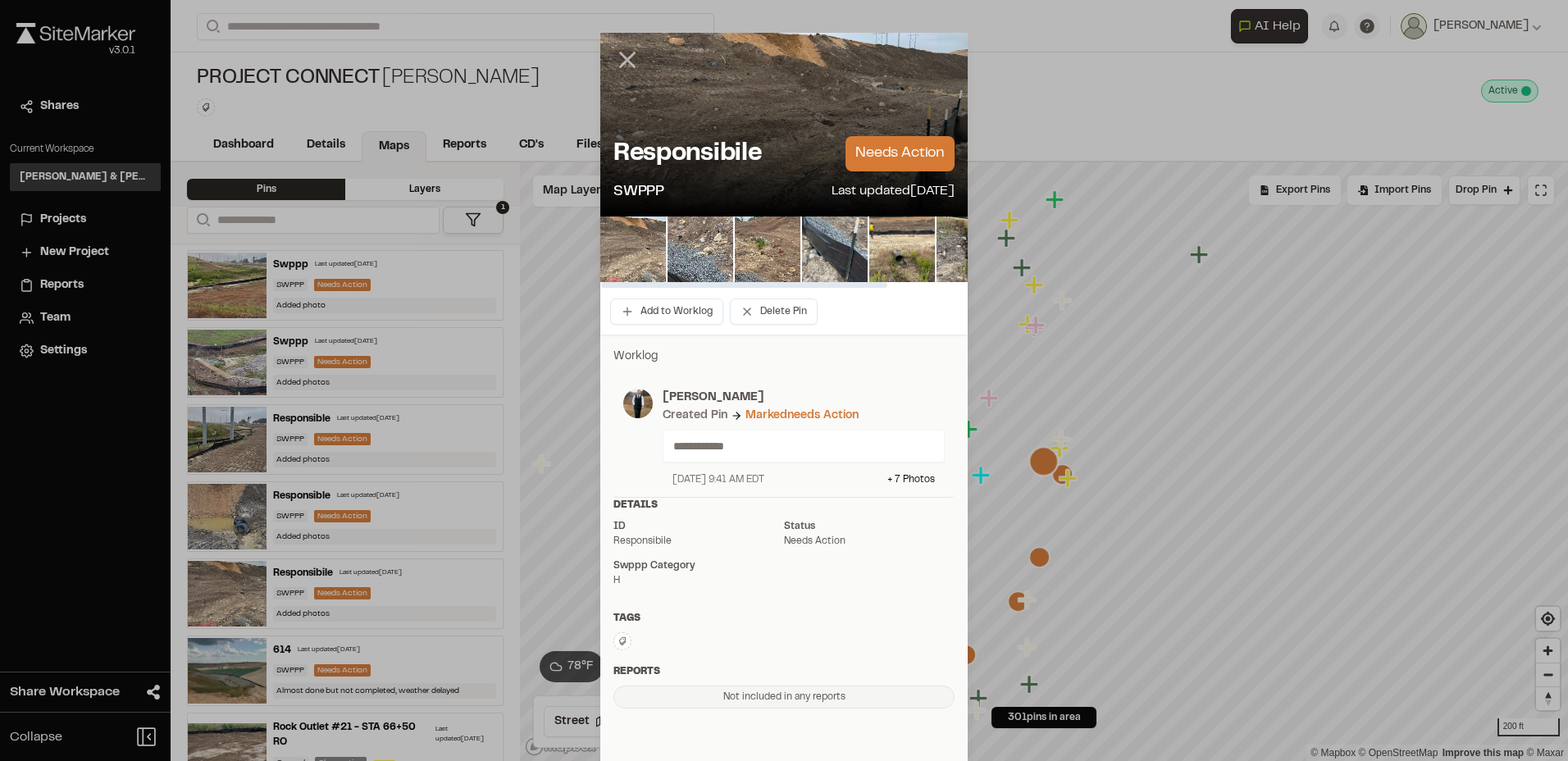 click 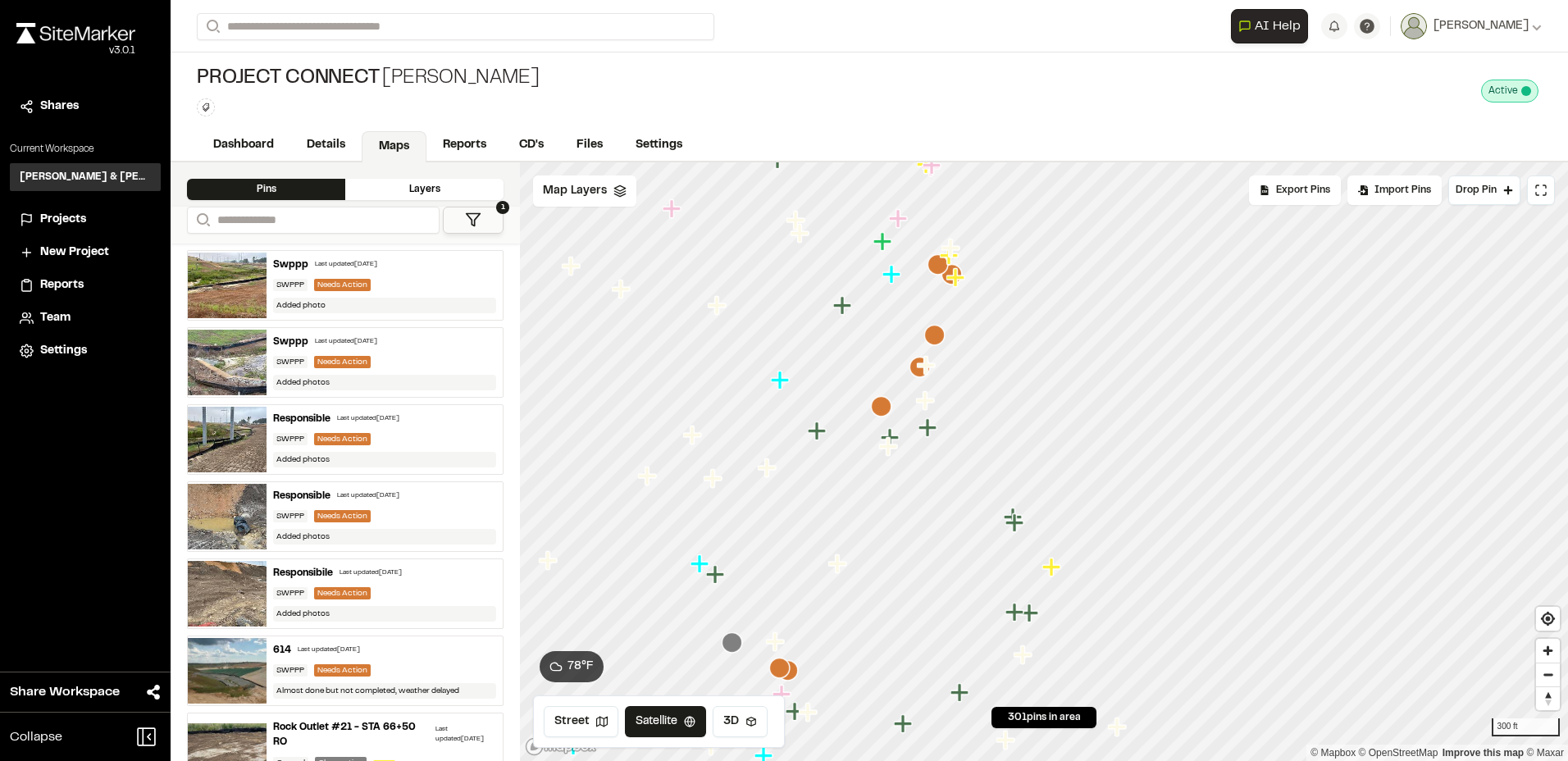 click 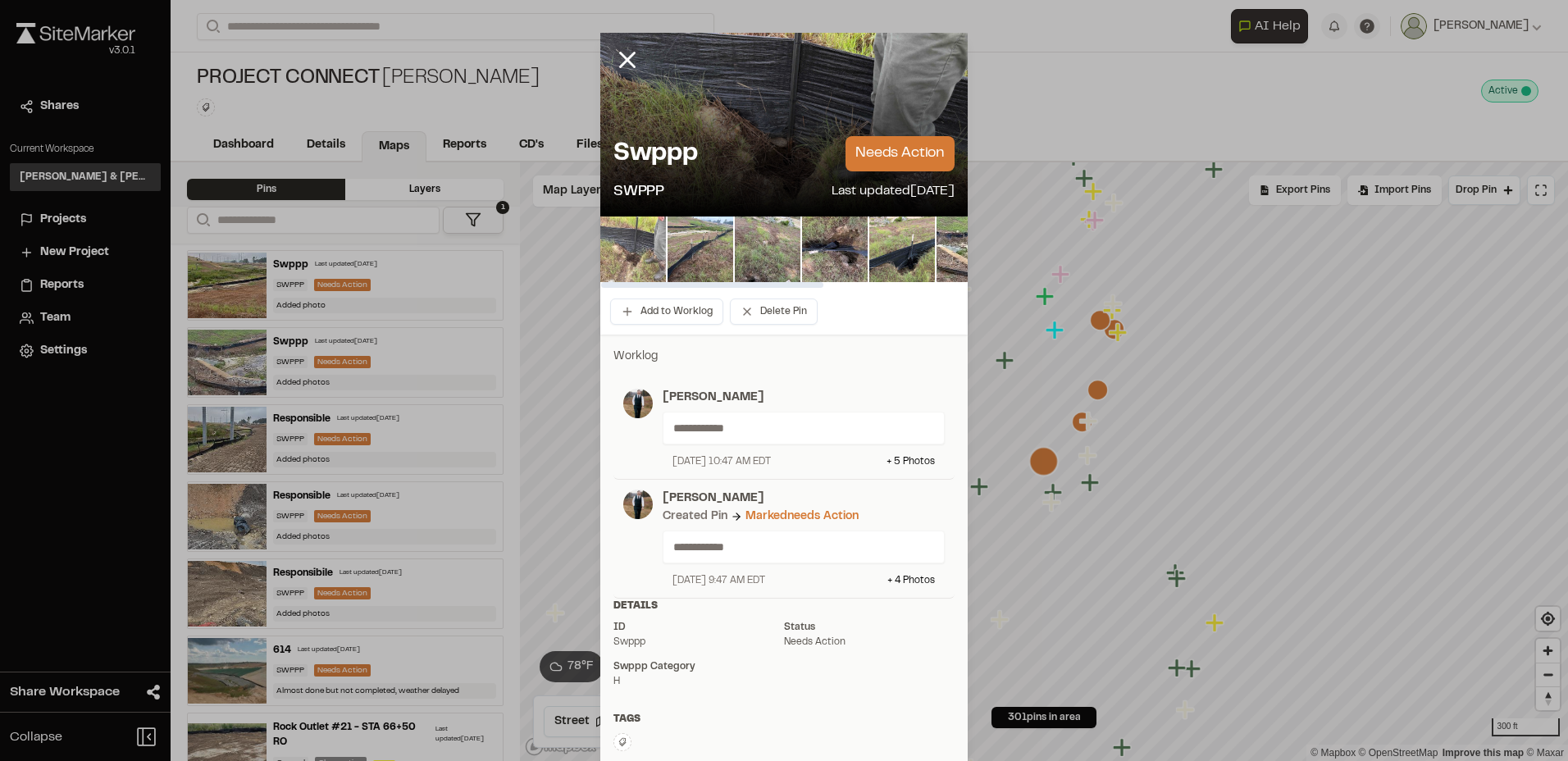 click at bounding box center (633, 249) 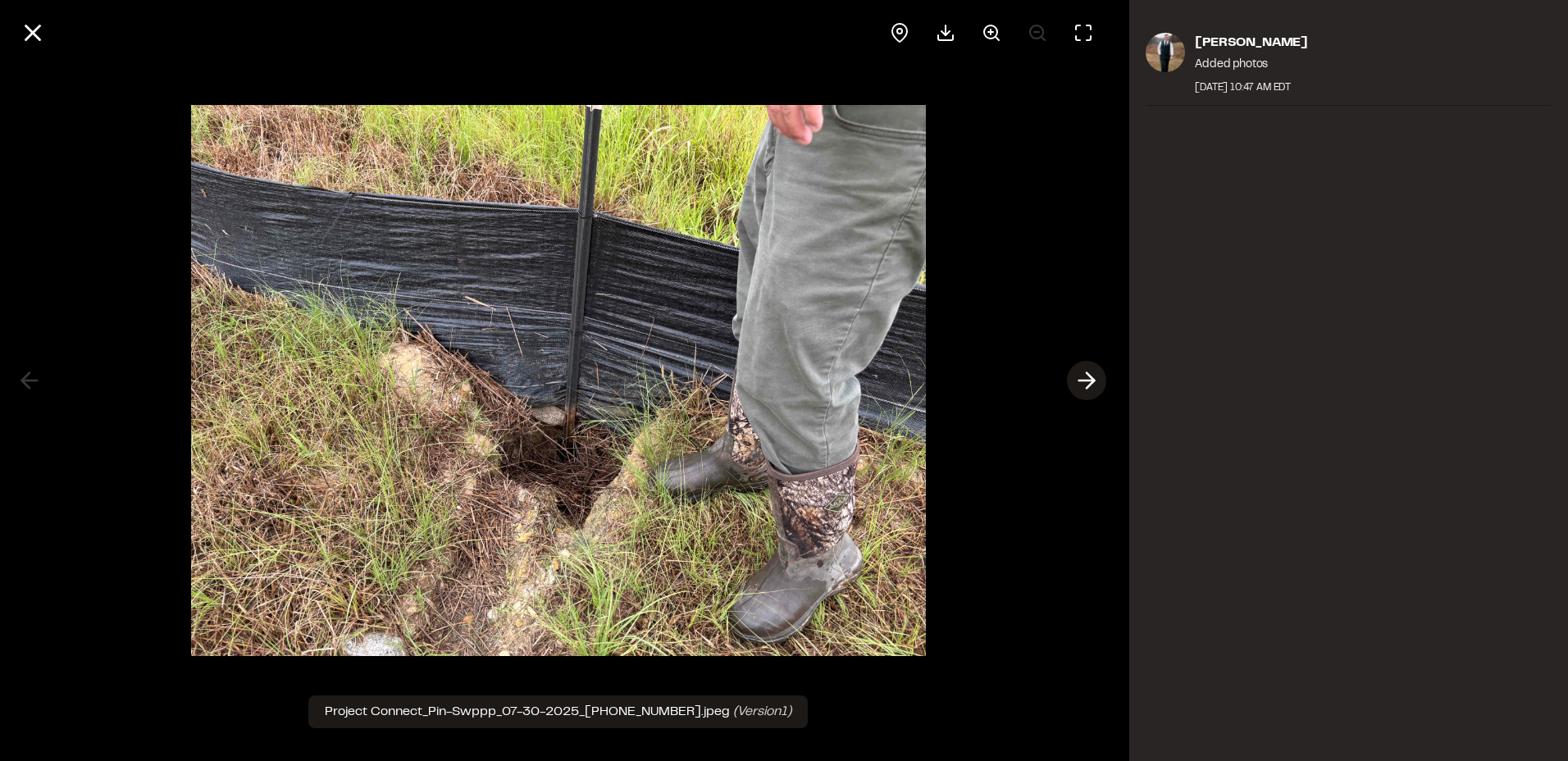 click 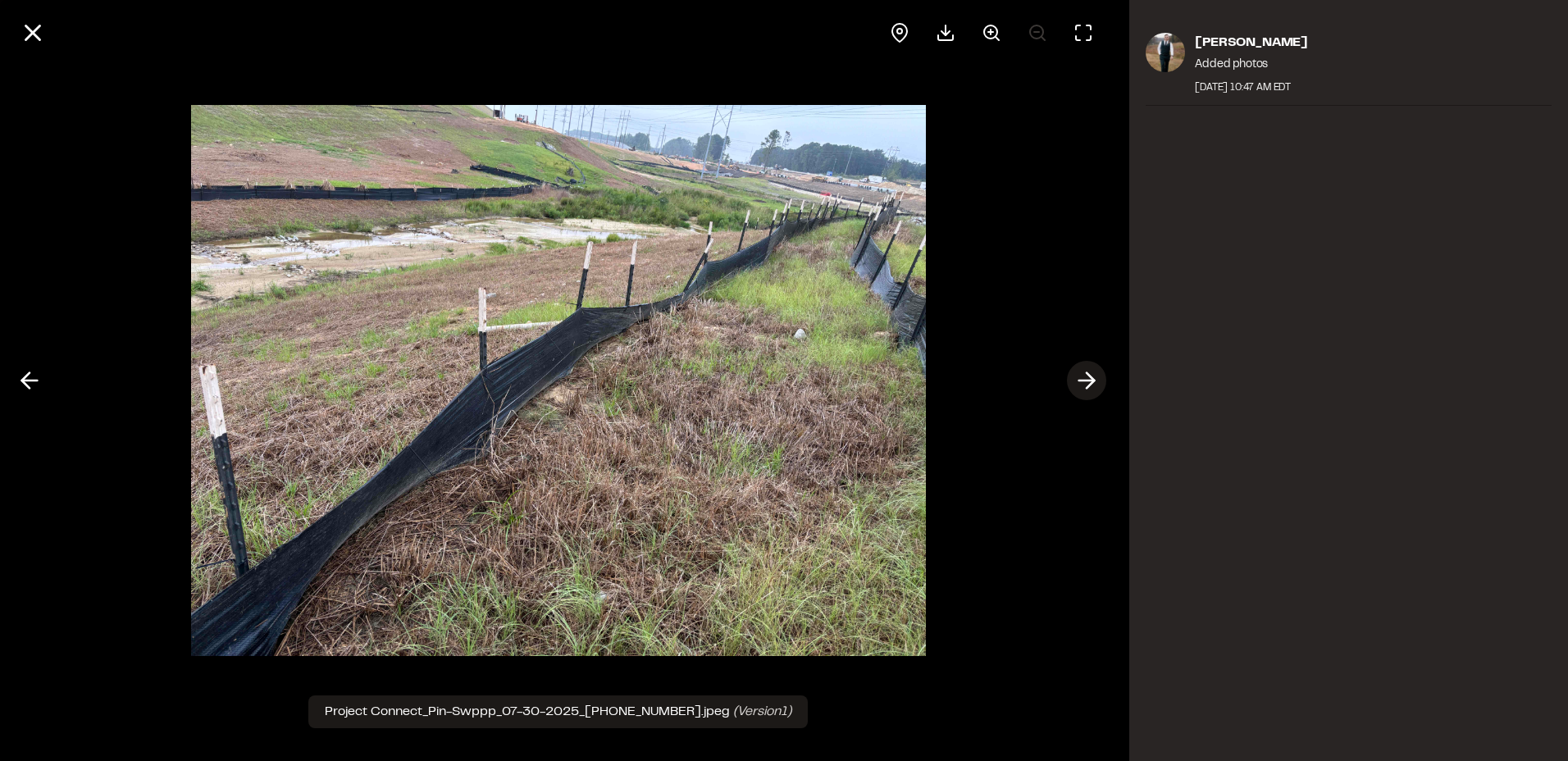 click at bounding box center [1087, 380] 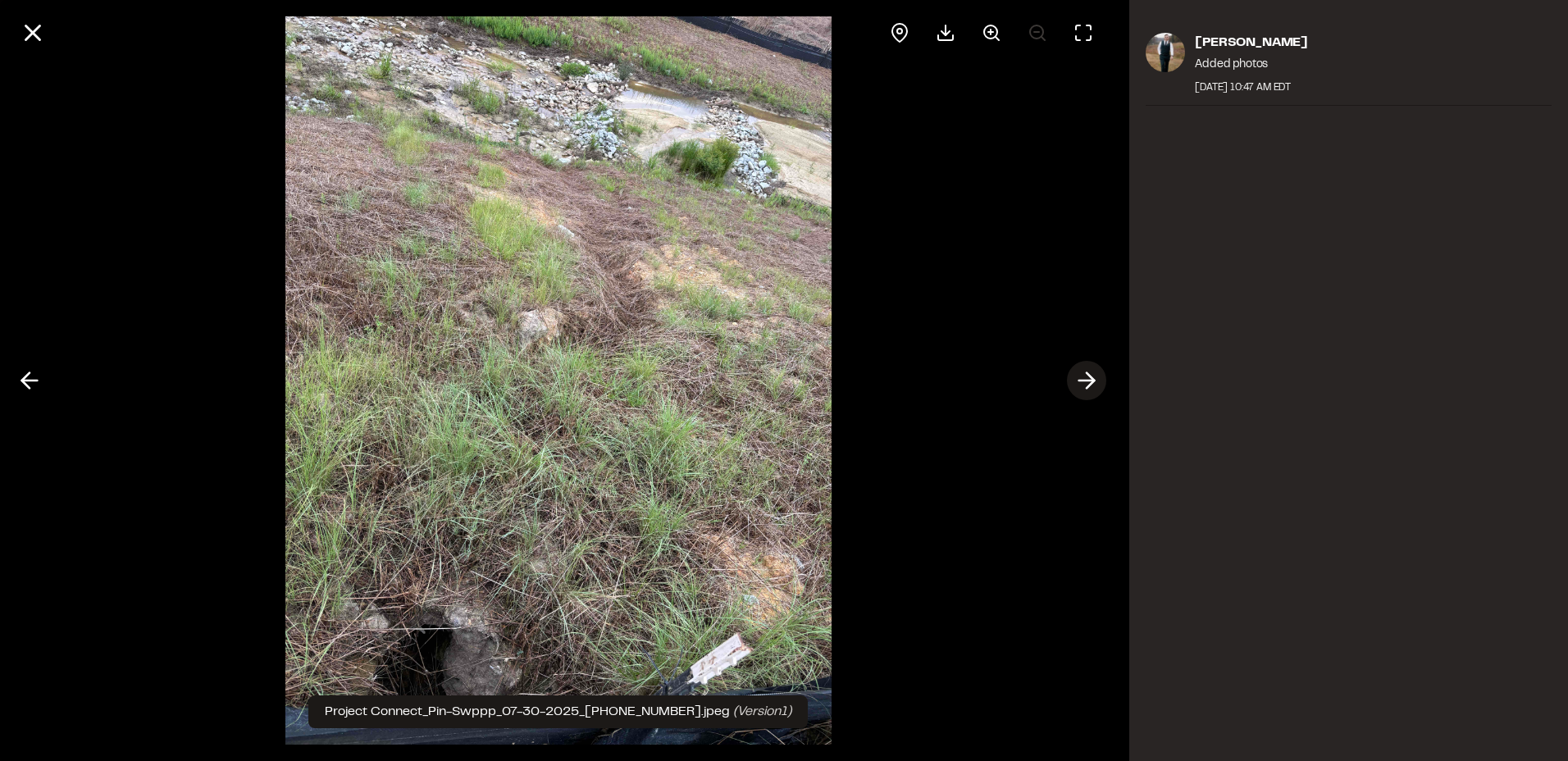 click at bounding box center [1087, 380] 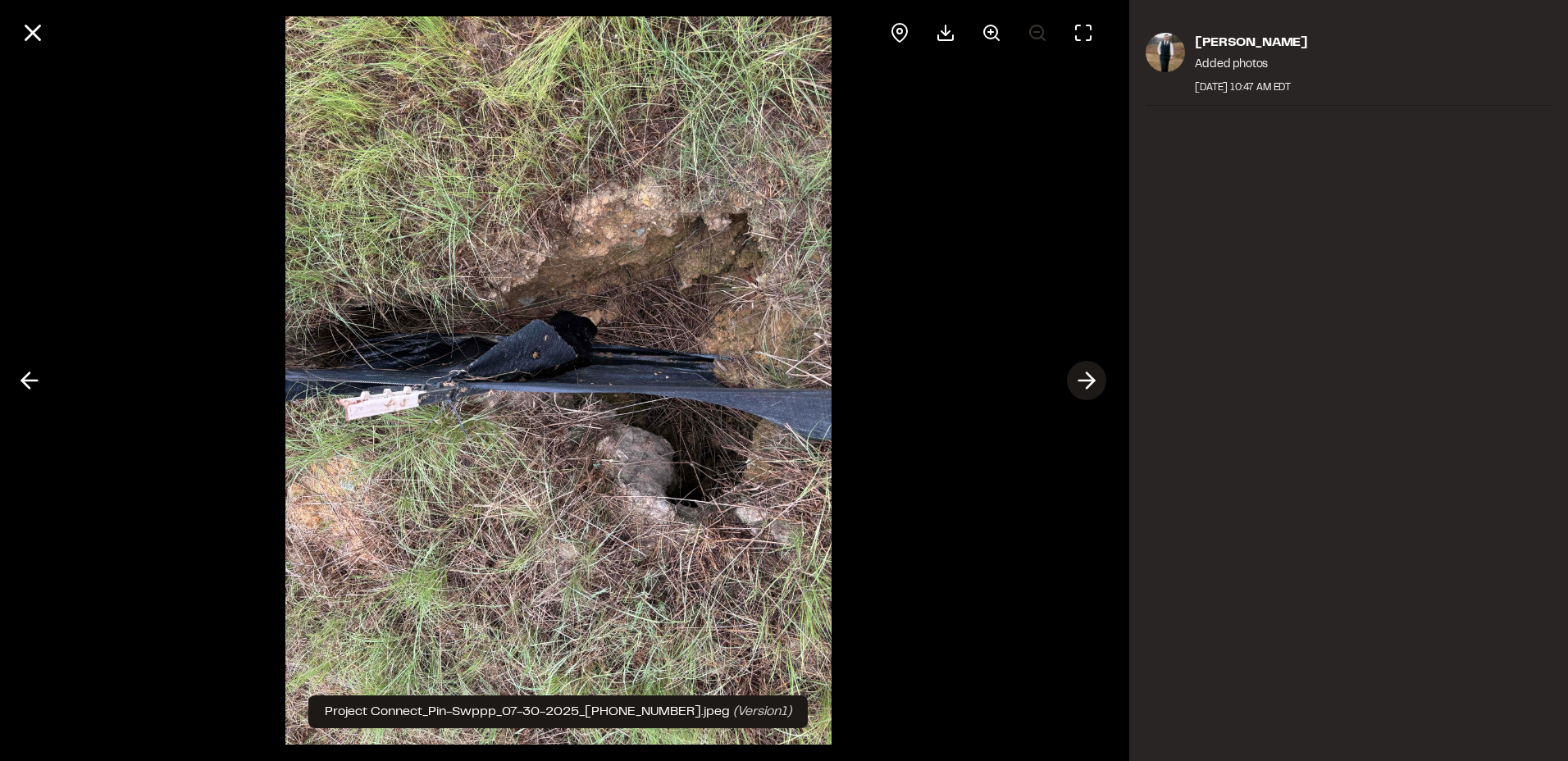 click at bounding box center (1087, 380) 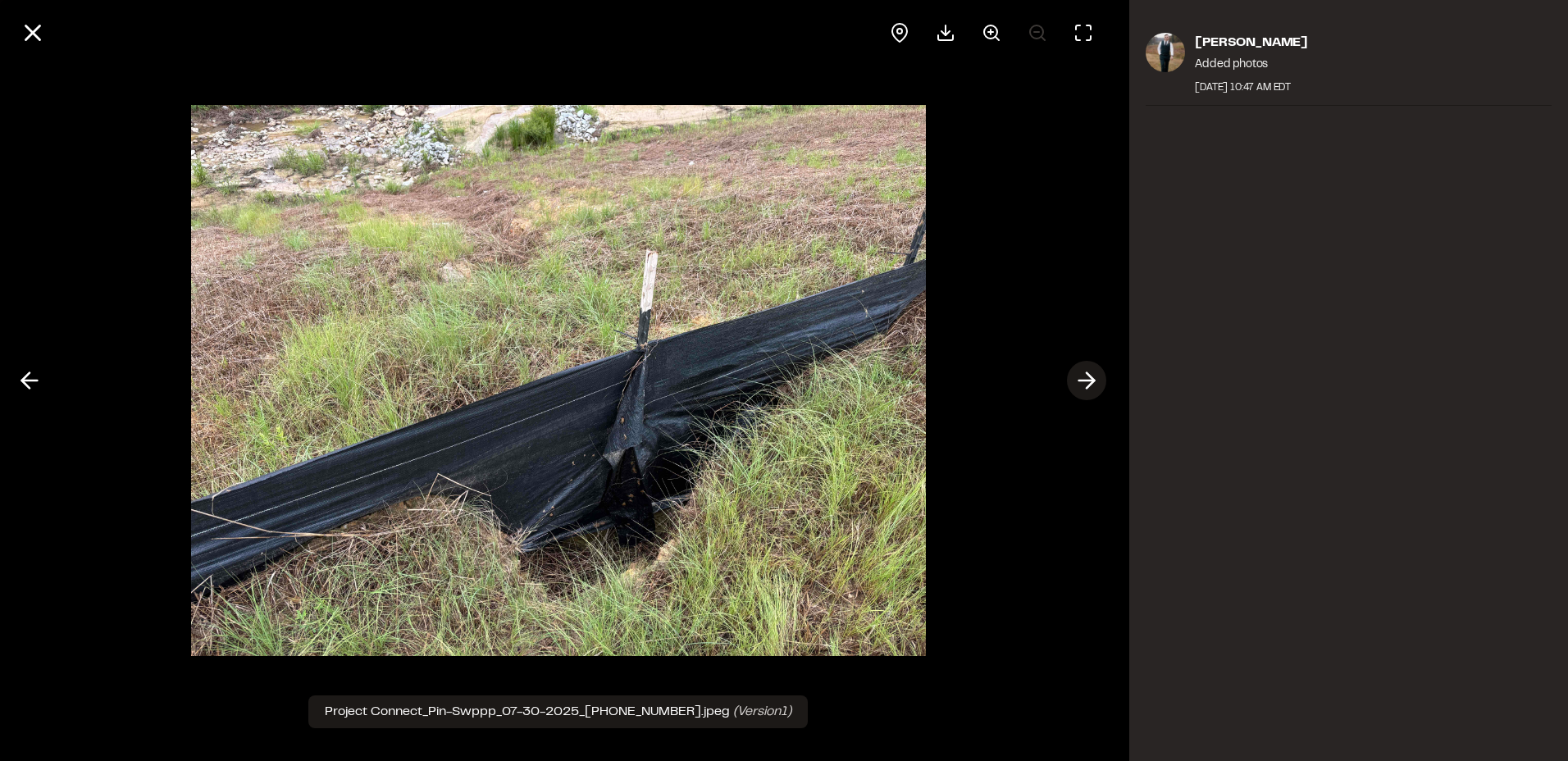click at bounding box center (1087, 380) 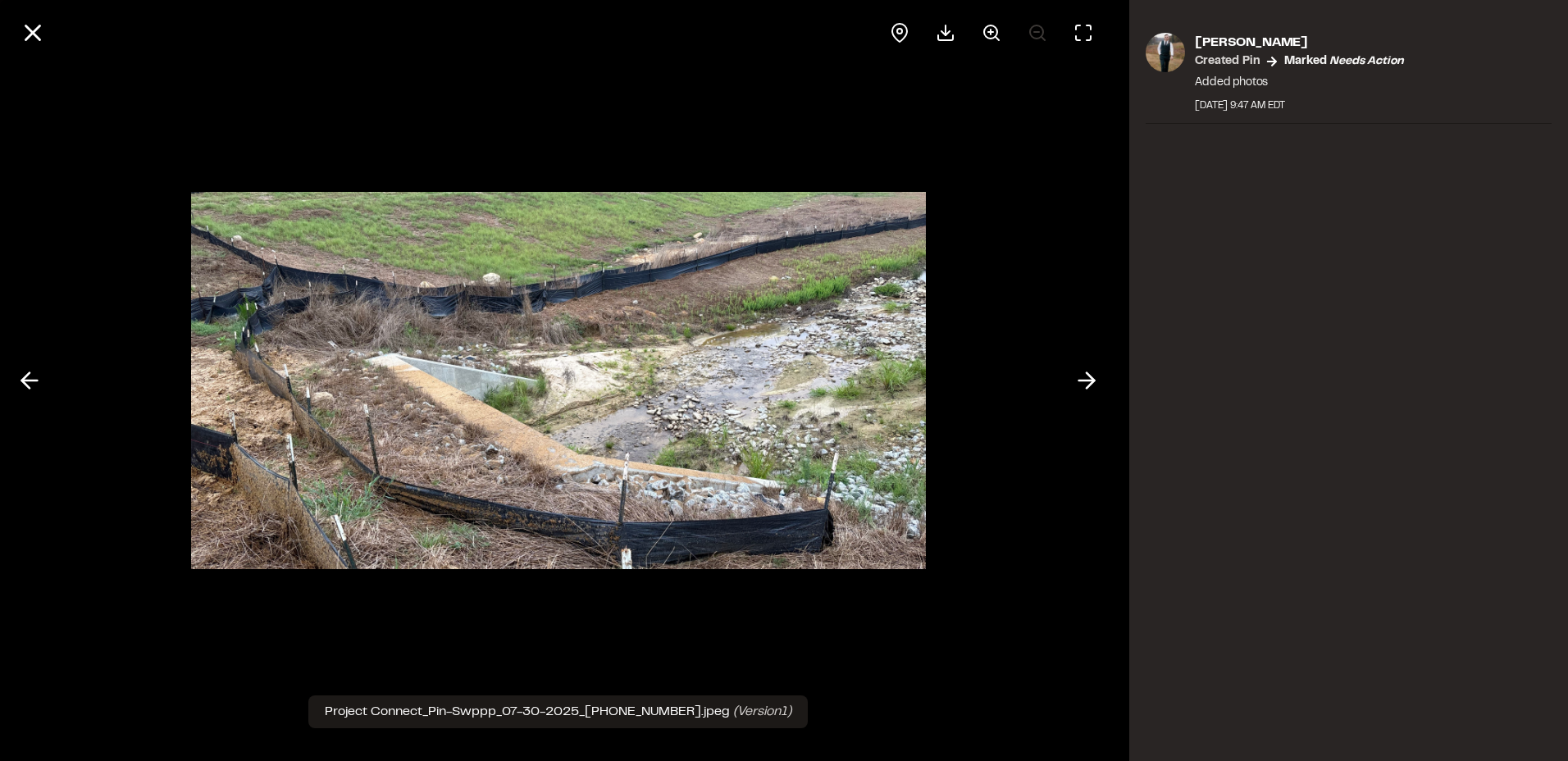 click 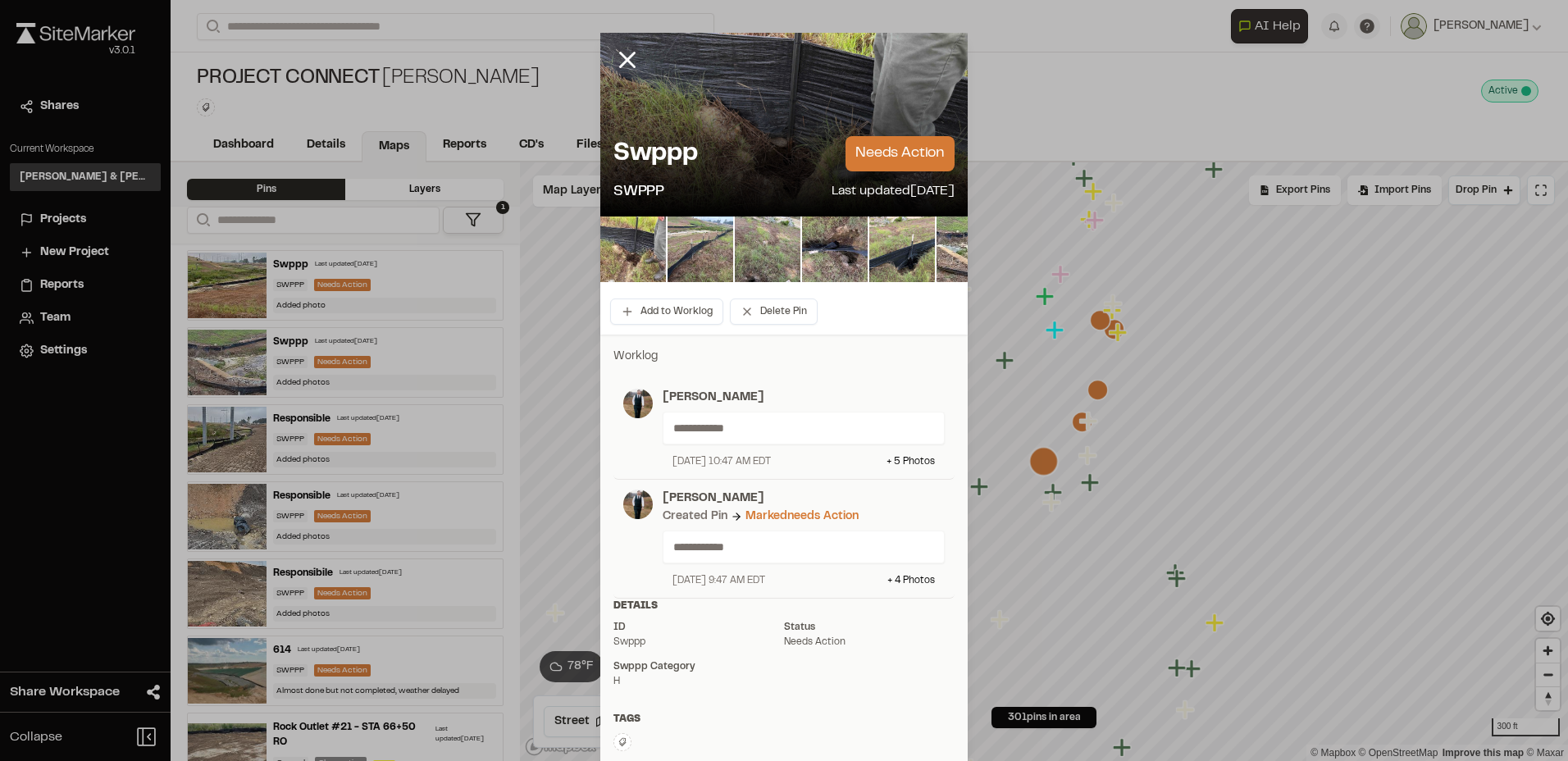 click 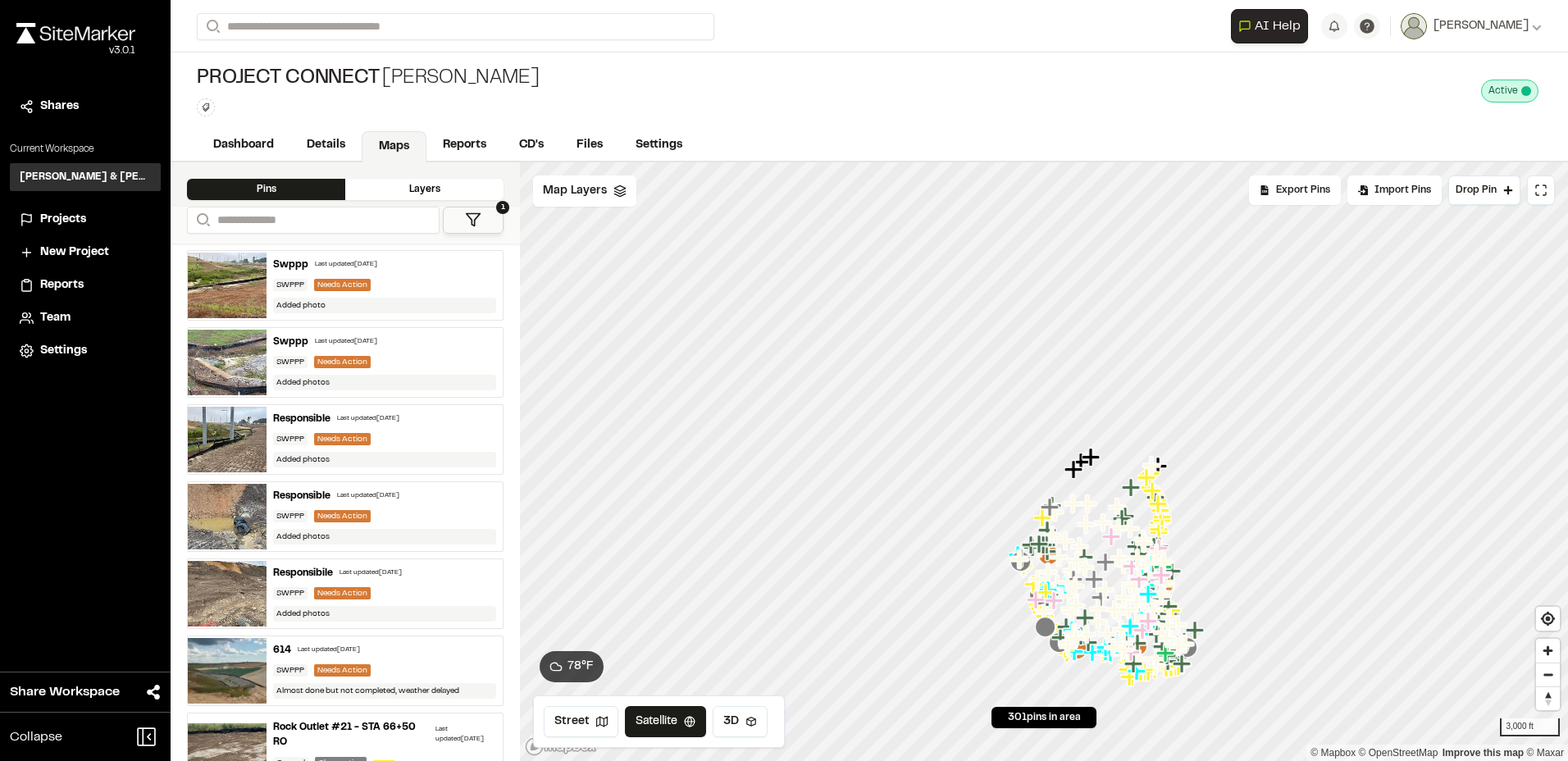click 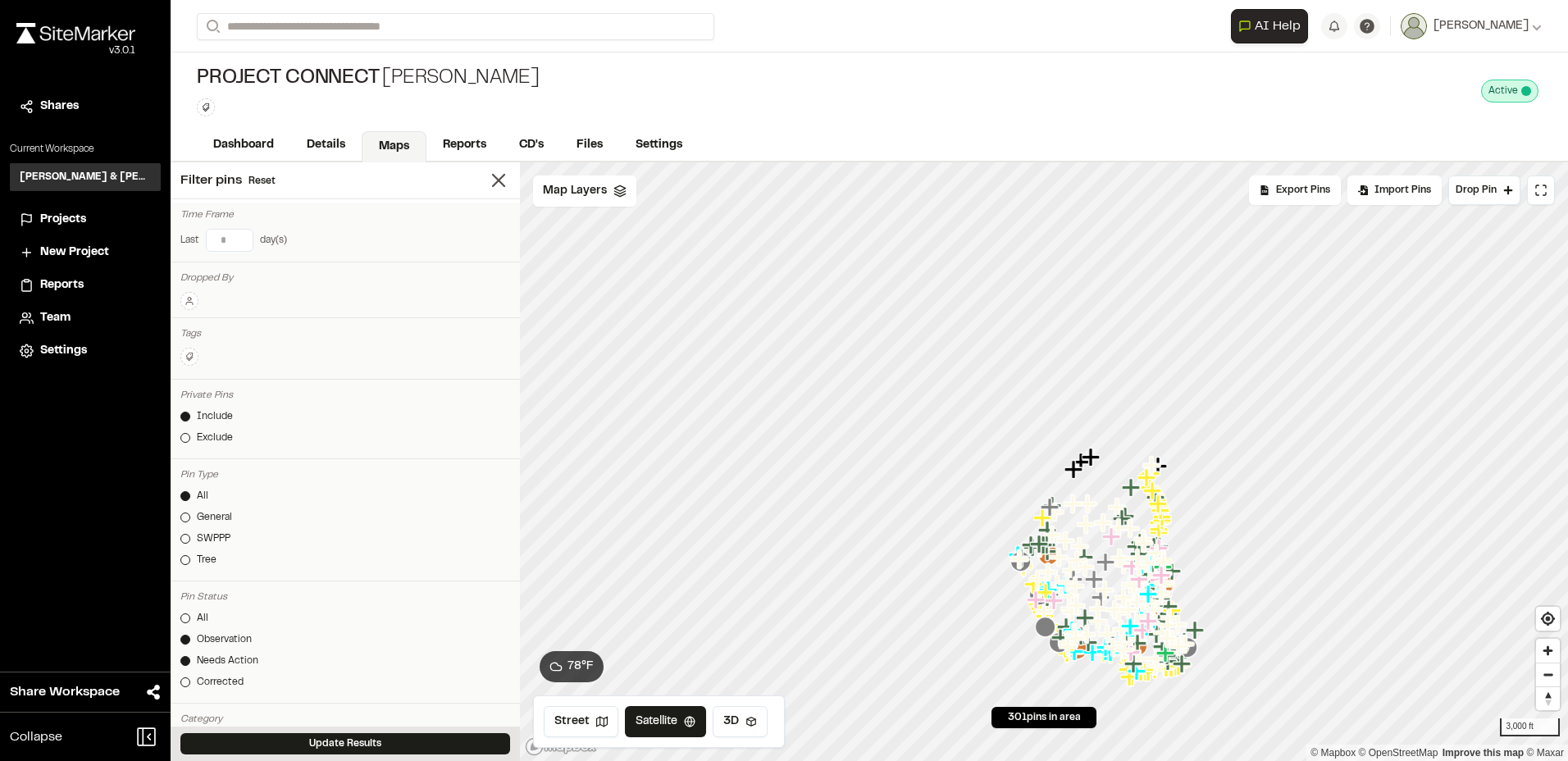 click on "SWPPP" at bounding box center [213, 539] 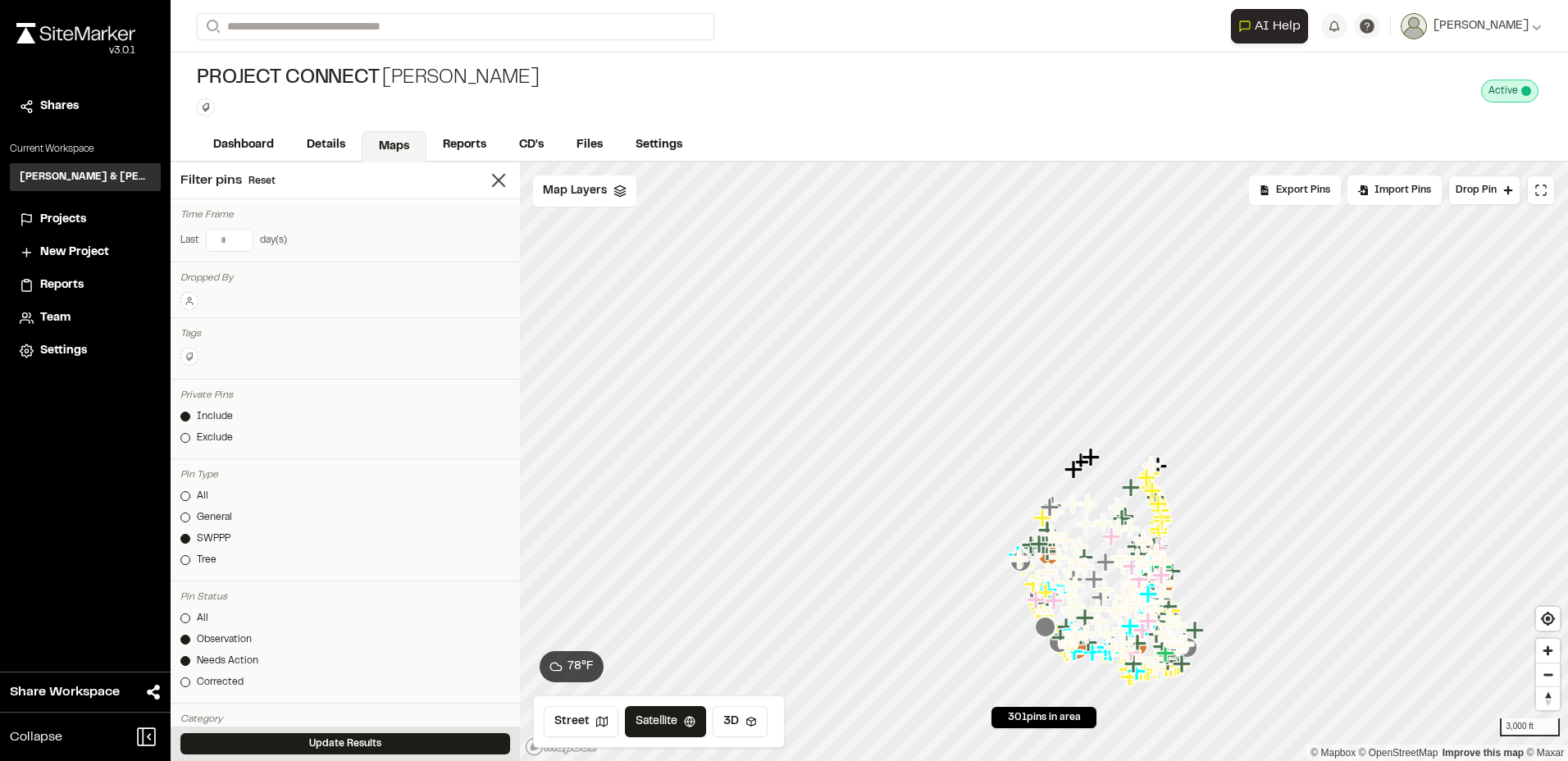 click on "Observation" at bounding box center (224, 640) 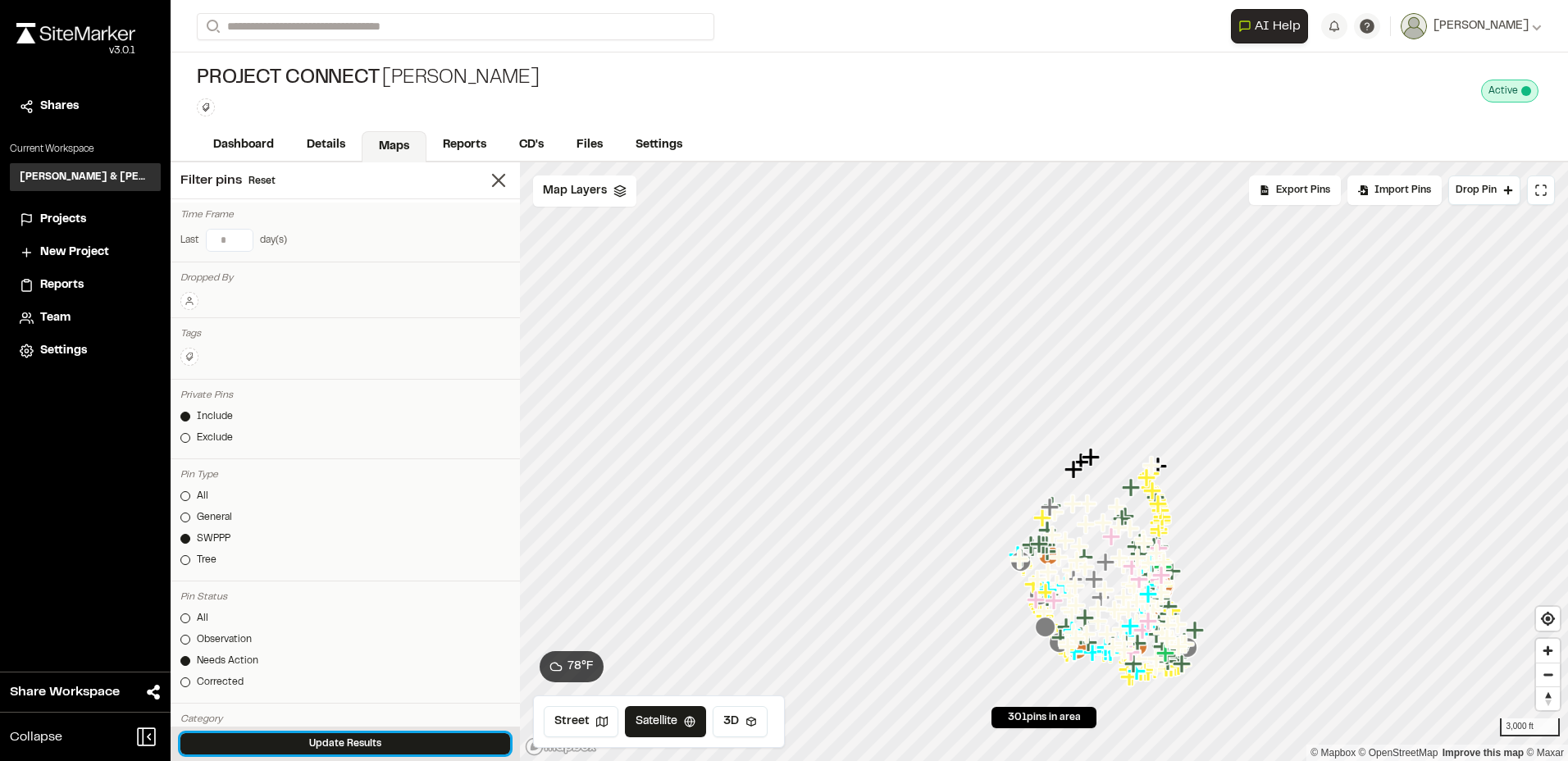 click on "Update Results" at bounding box center [345, 744] 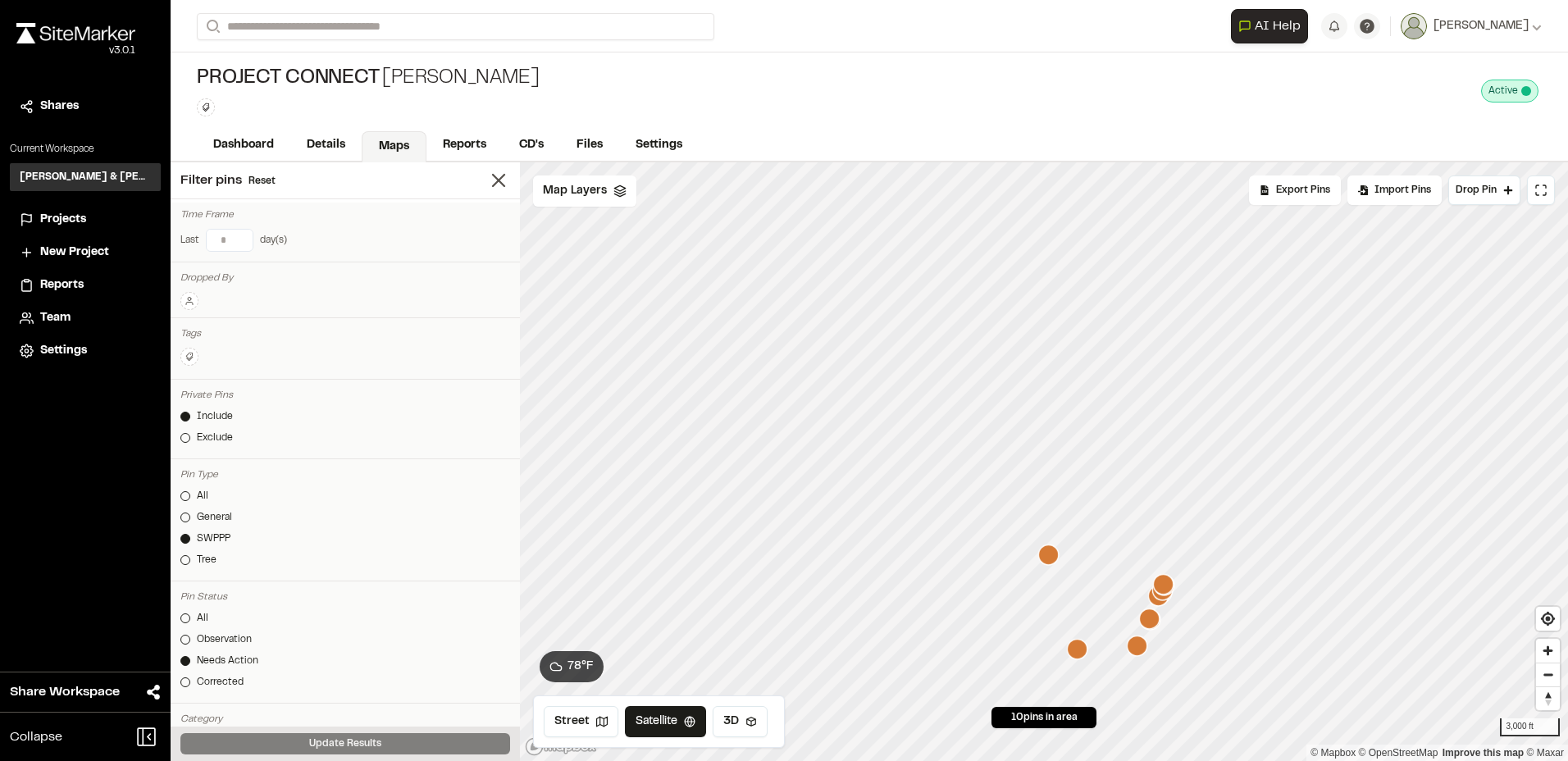 scroll, scrollTop: 82, scrollLeft: 0, axis: vertical 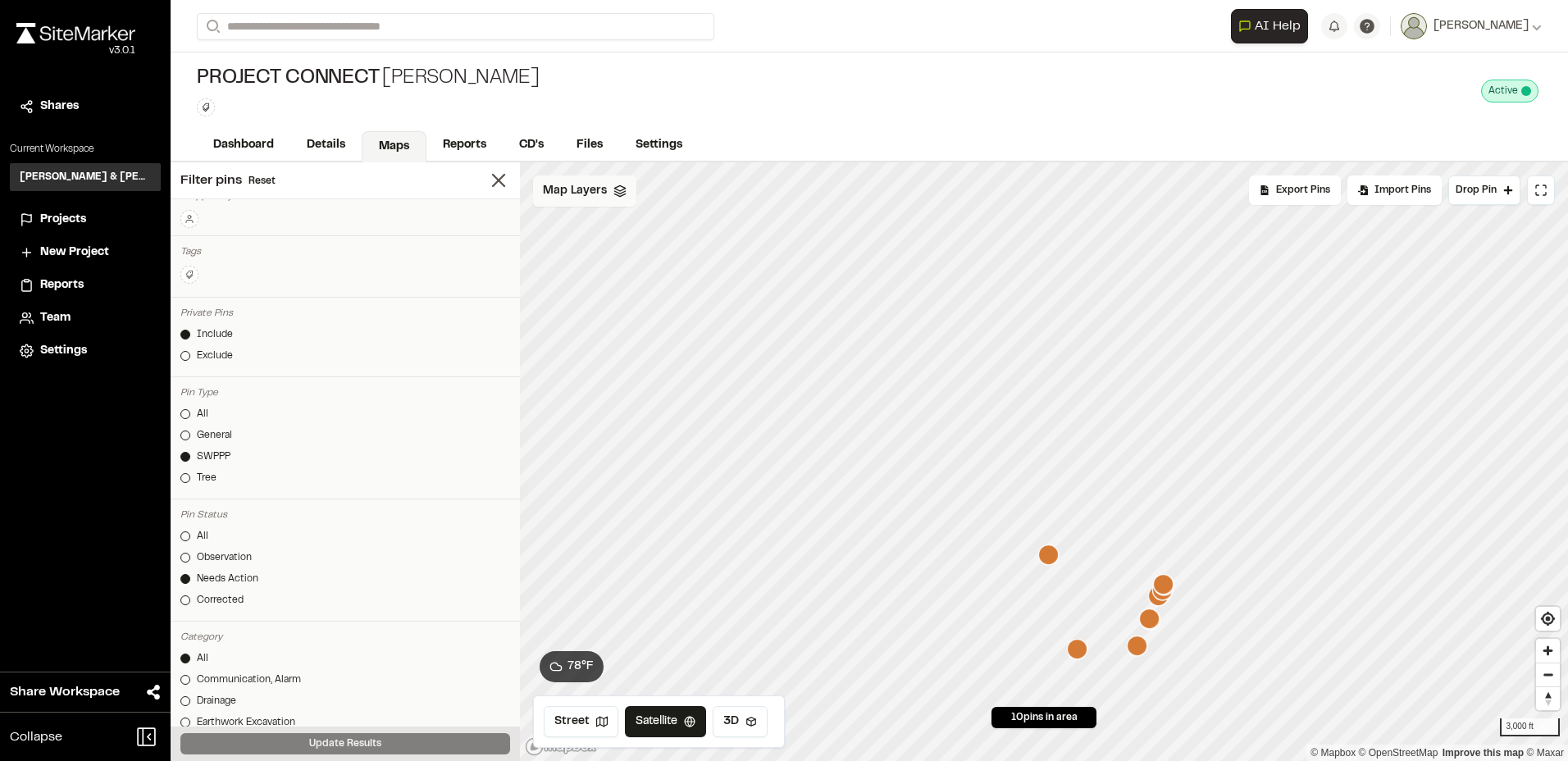 click on "Map Layers" at bounding box center (575, 191) 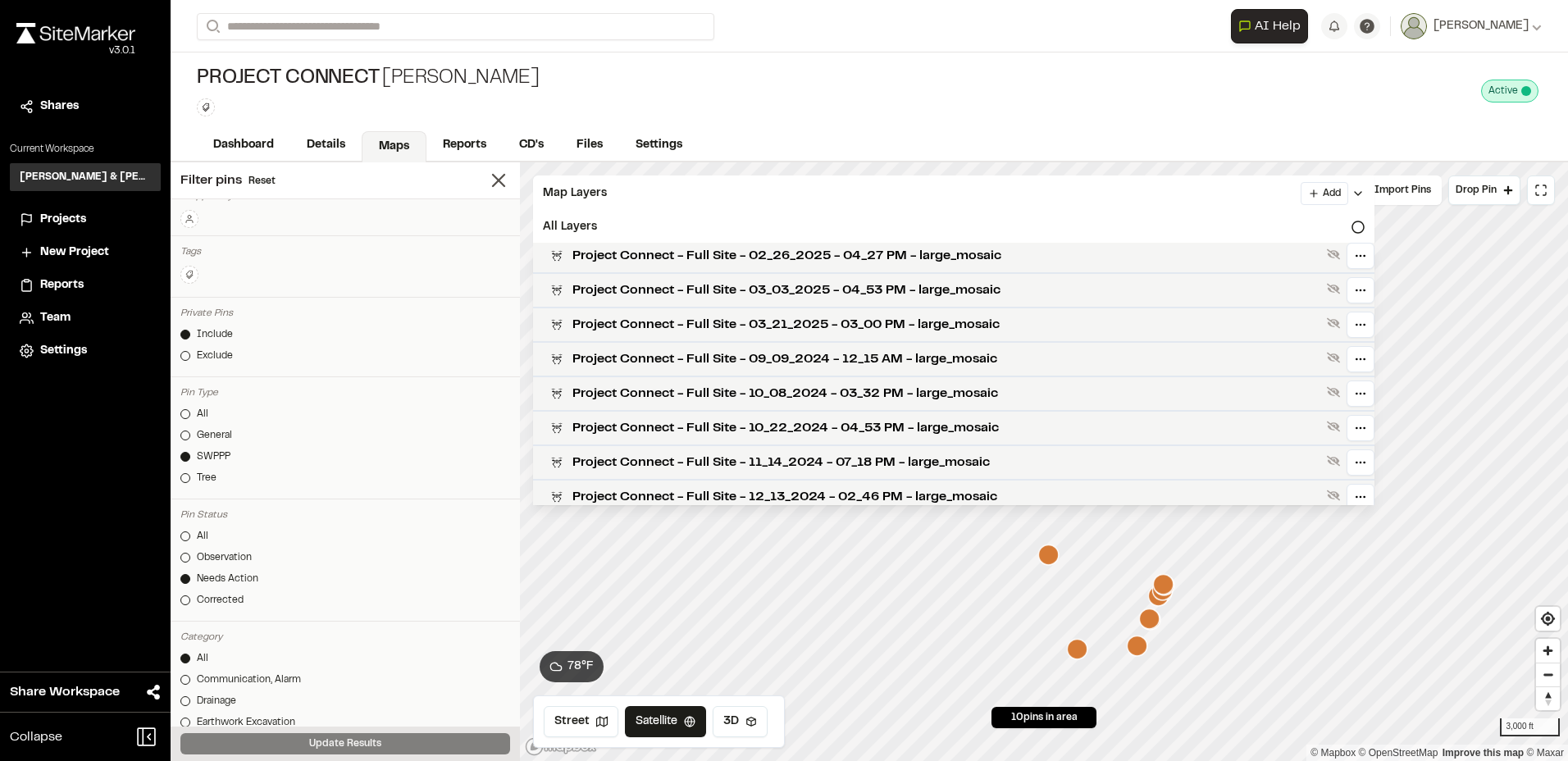 scroll, scrollTop: 410, scrollLeft: 0, axis: vertical 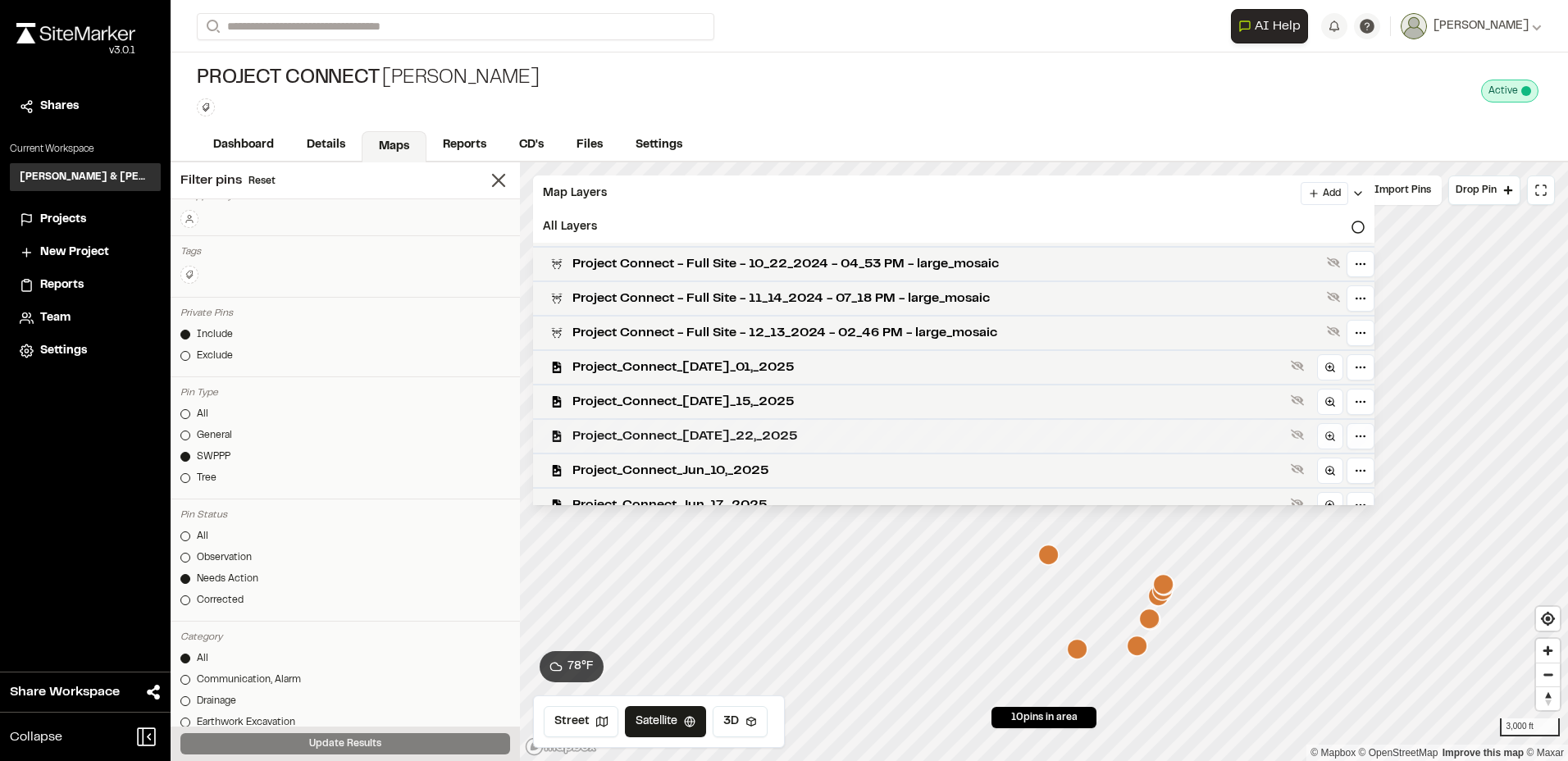 click on "Project_Connect_Jul_22,_2025" at bounding box center (928, 436) 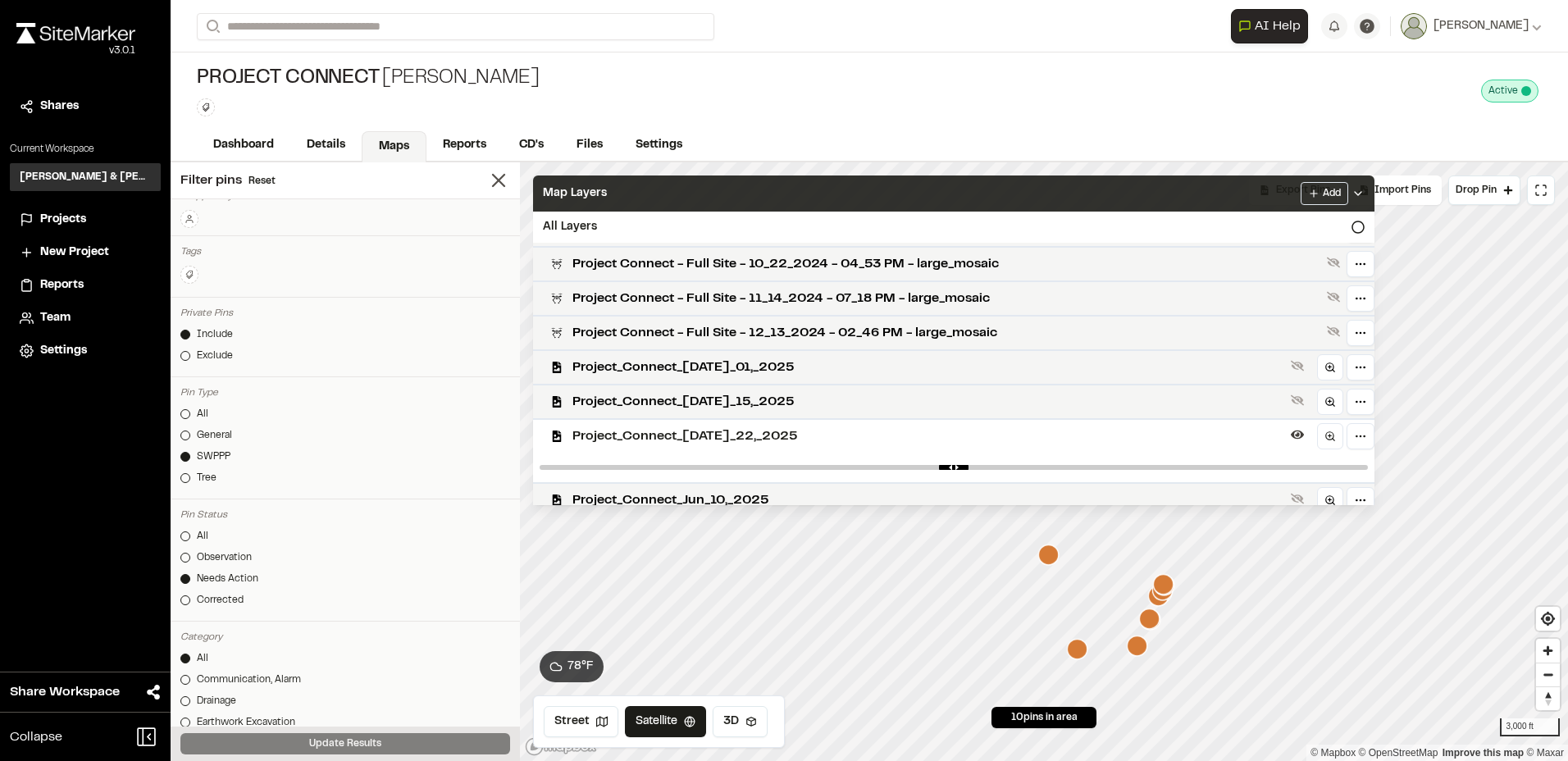 click on "Map Layers Add" at bounding box center [954, 194] 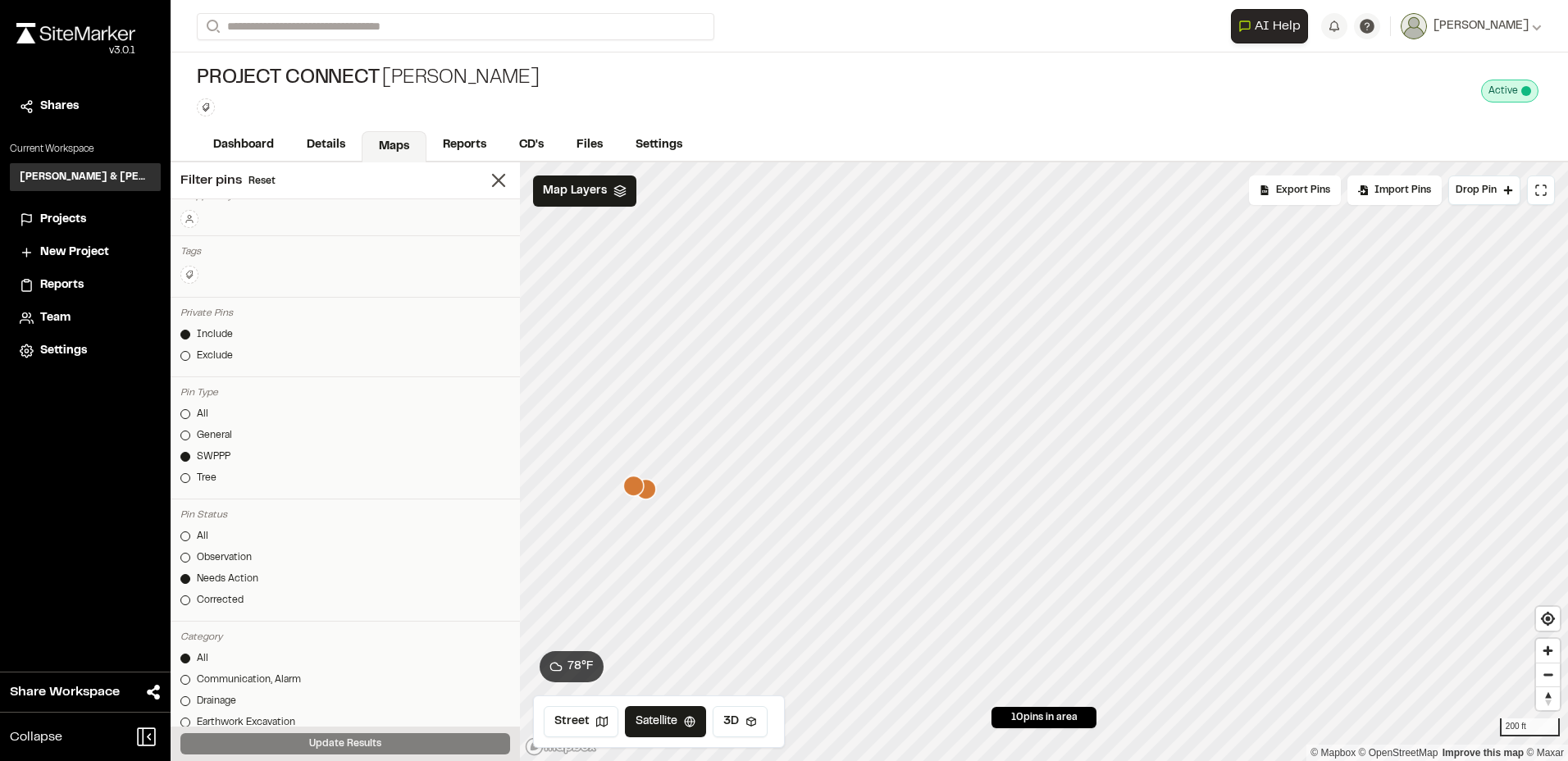 click 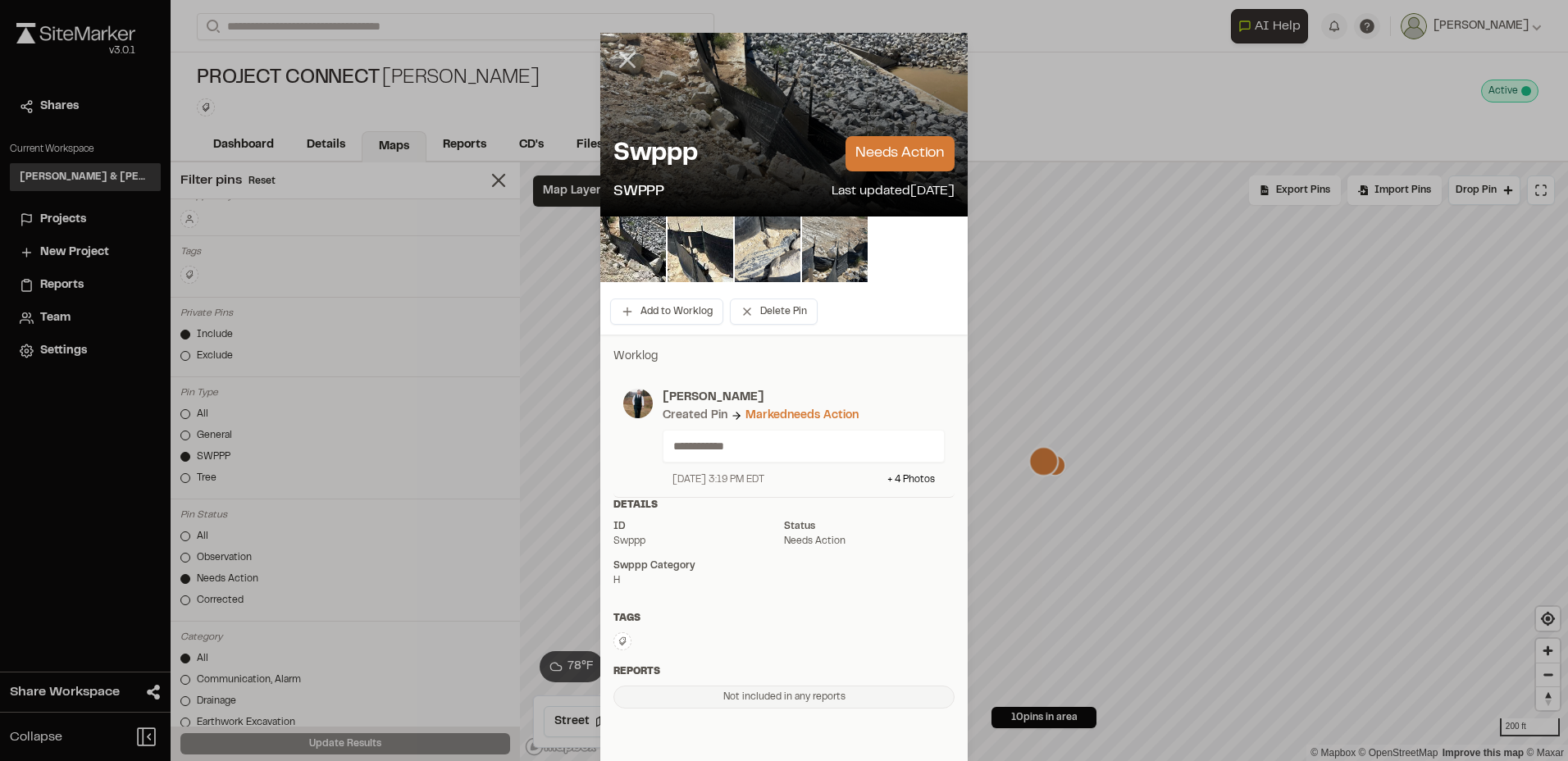 click 